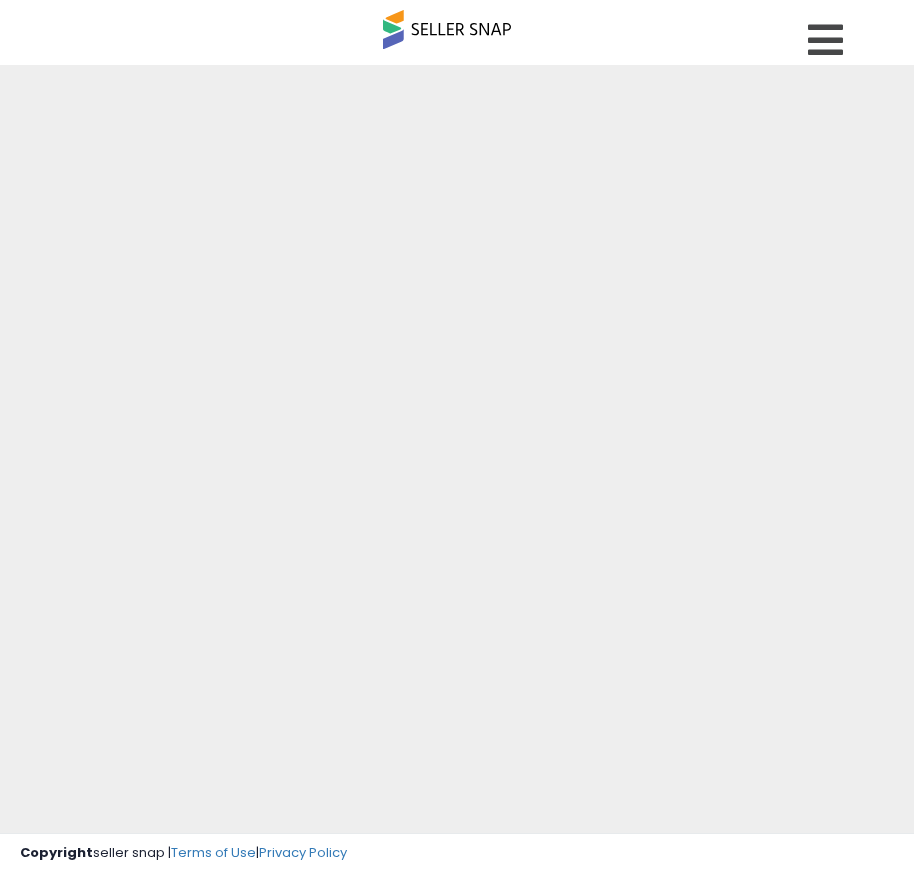 scroll, scrollTop: 0, scrollLeft: 0, axis: both 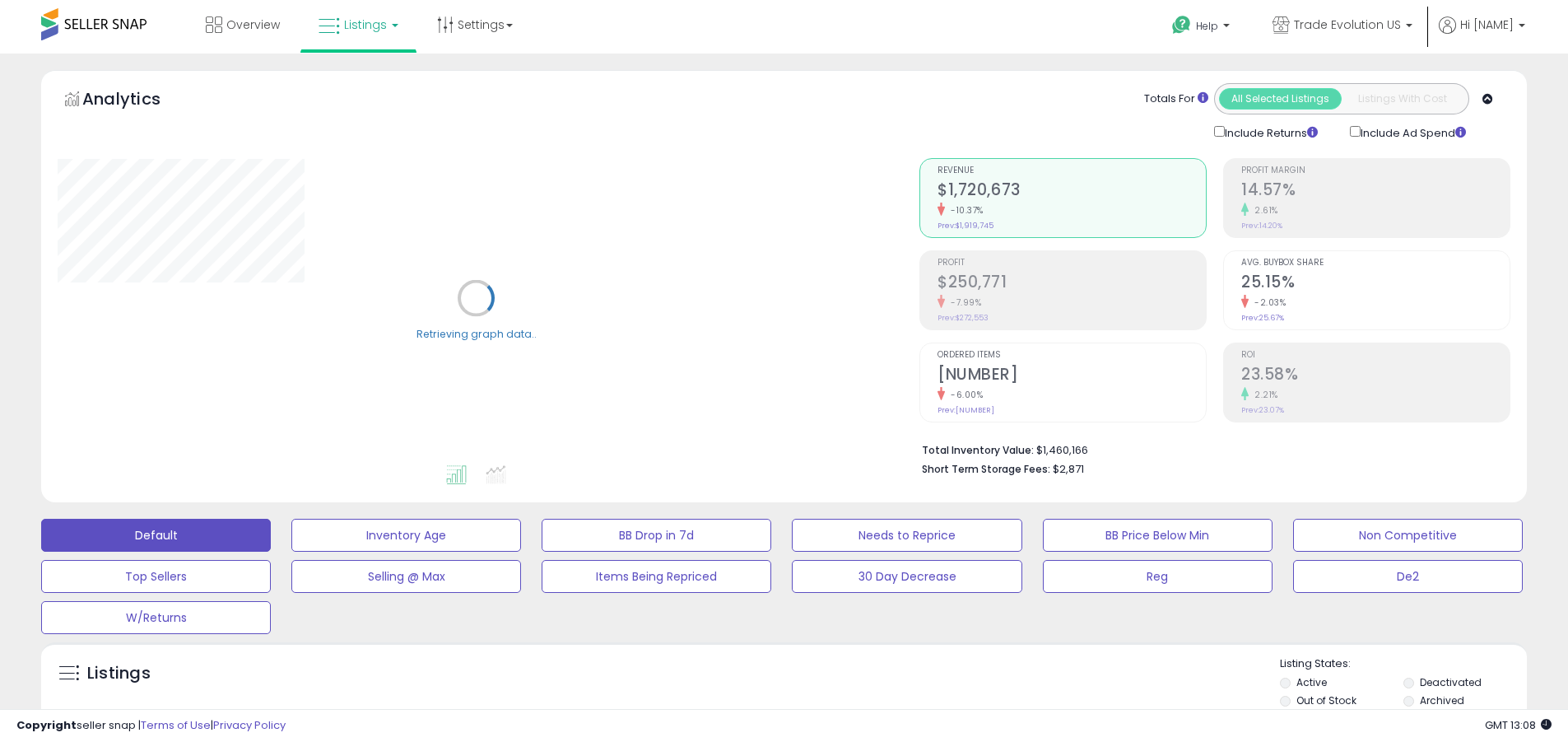 click on "Deactivated" at bounding box center [1450, 682] 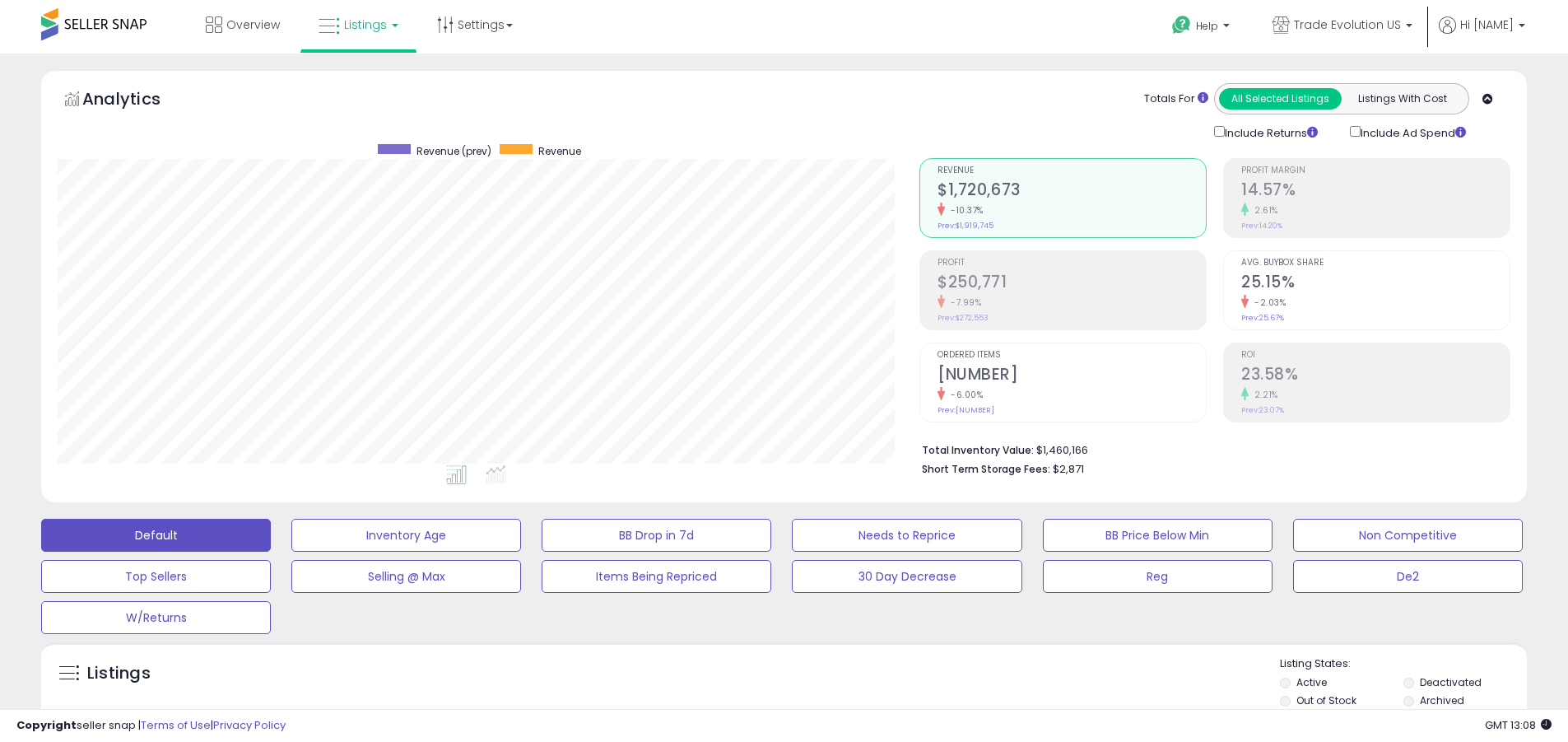 scroll, scrollTop: 823192, scrollLeft: 822235, axis: both 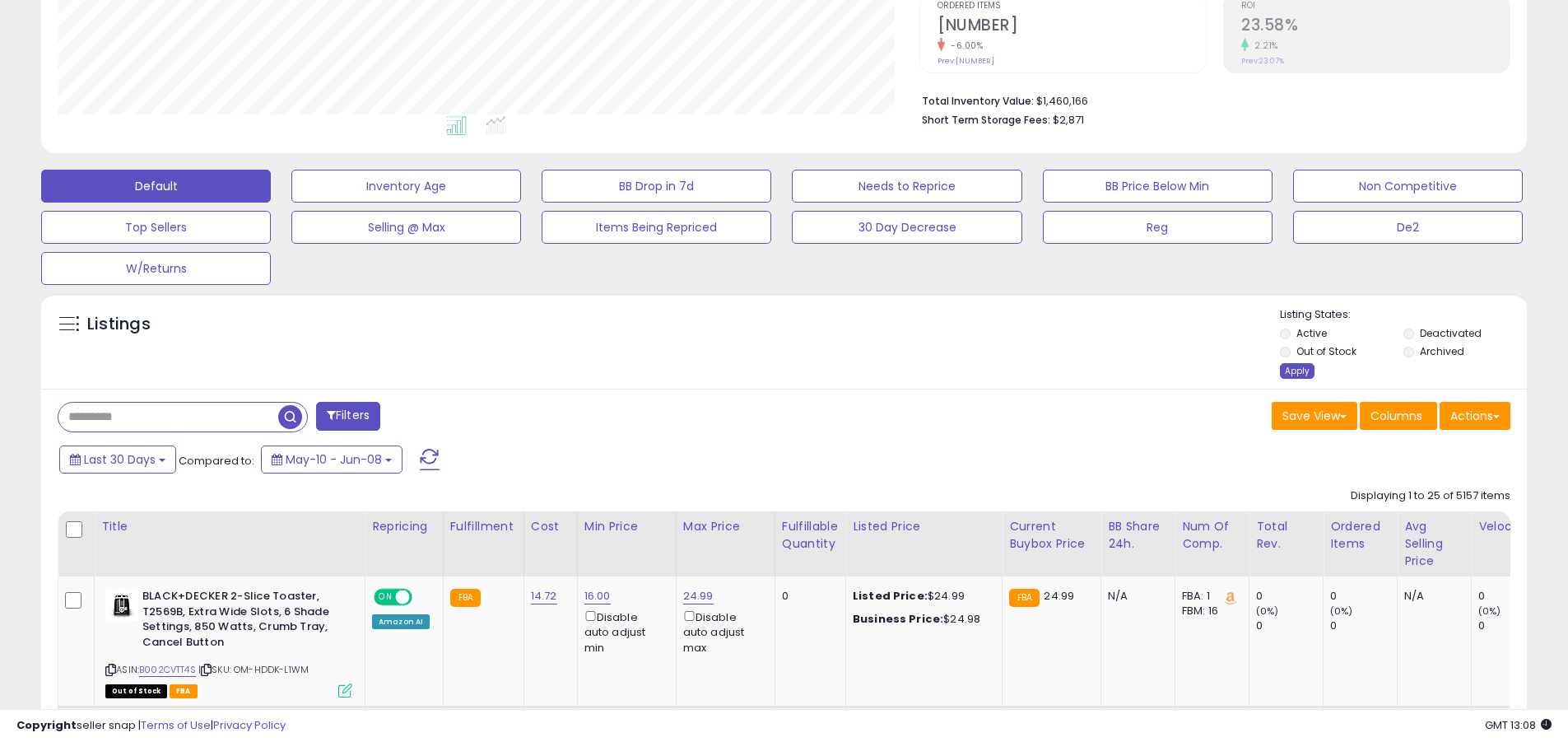 click on "Apply" at bounding box center (1297, 371) 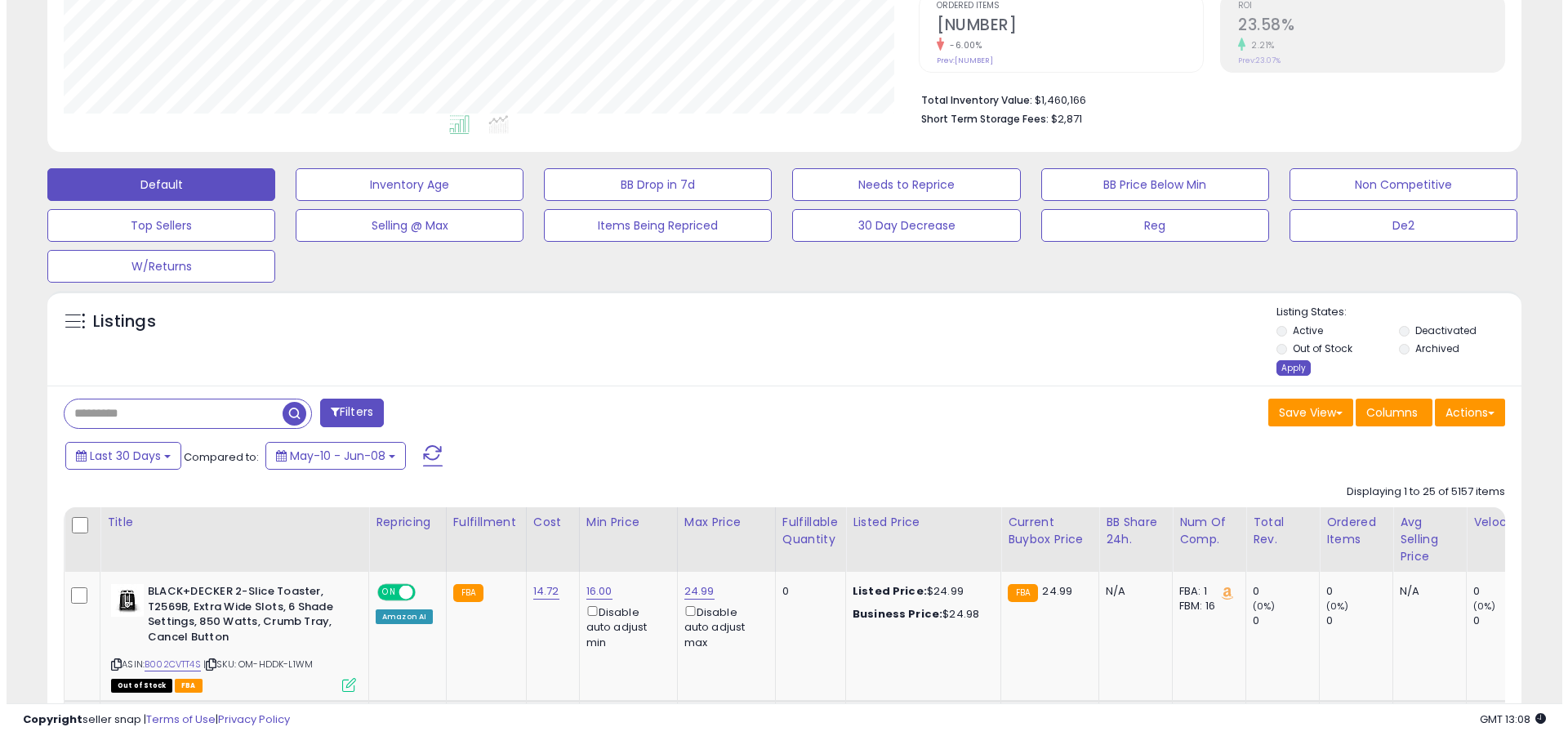 scroll, scrollTop: 318, scrollLeft: 0, axis: vertical 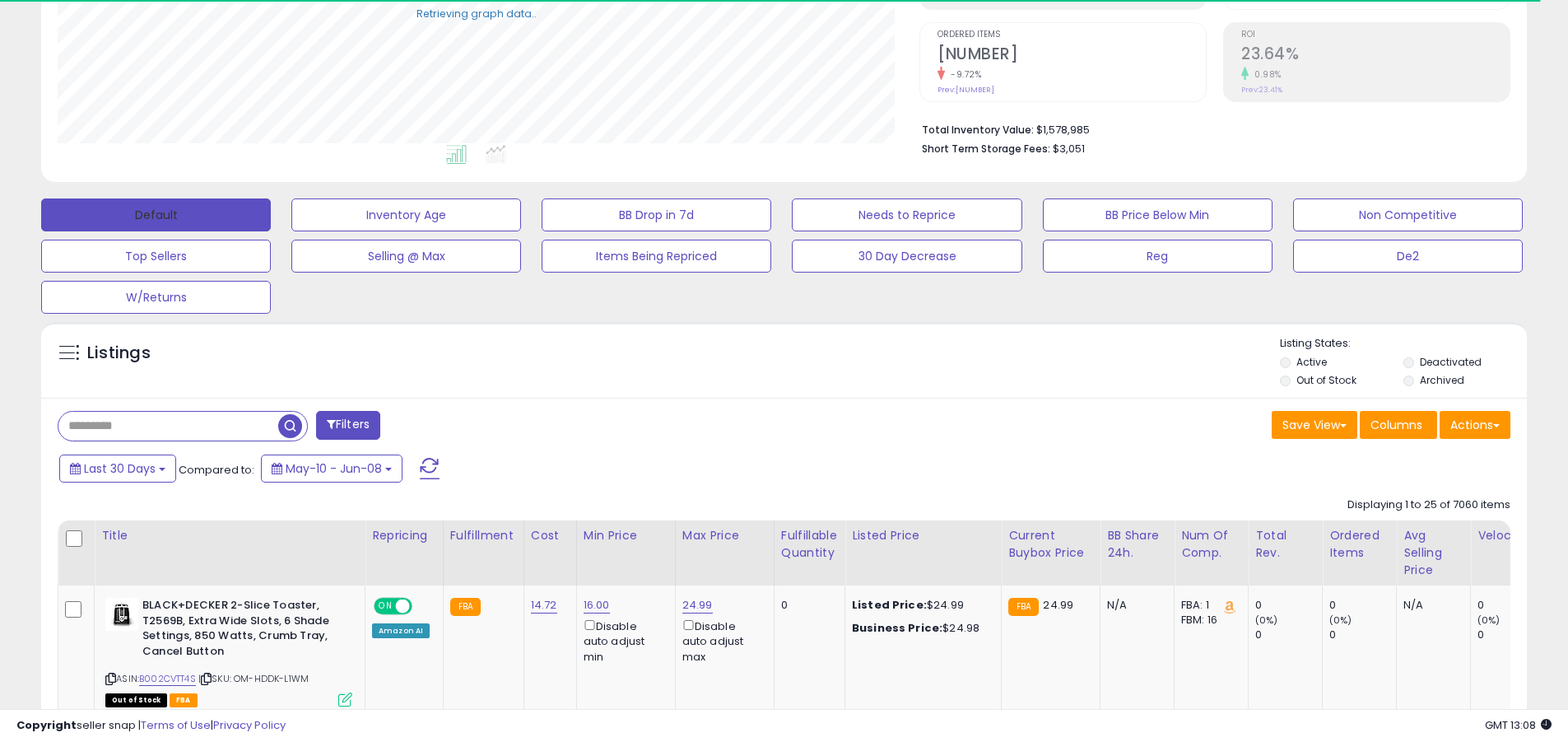 click on "Default" at bounding box center (156, 215) 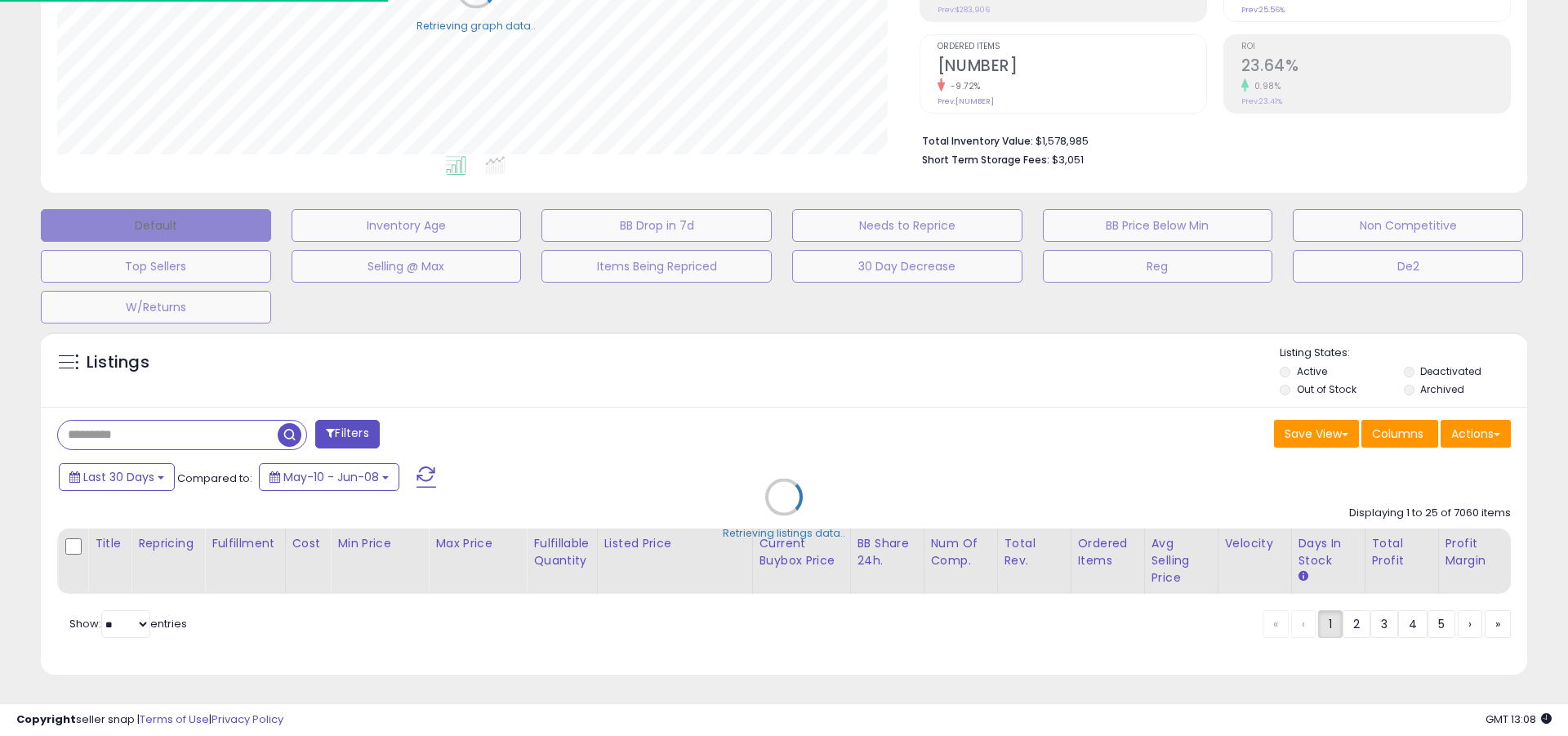 scroll, scrollTop: 816535, scrollLeft: 815804, axis: both 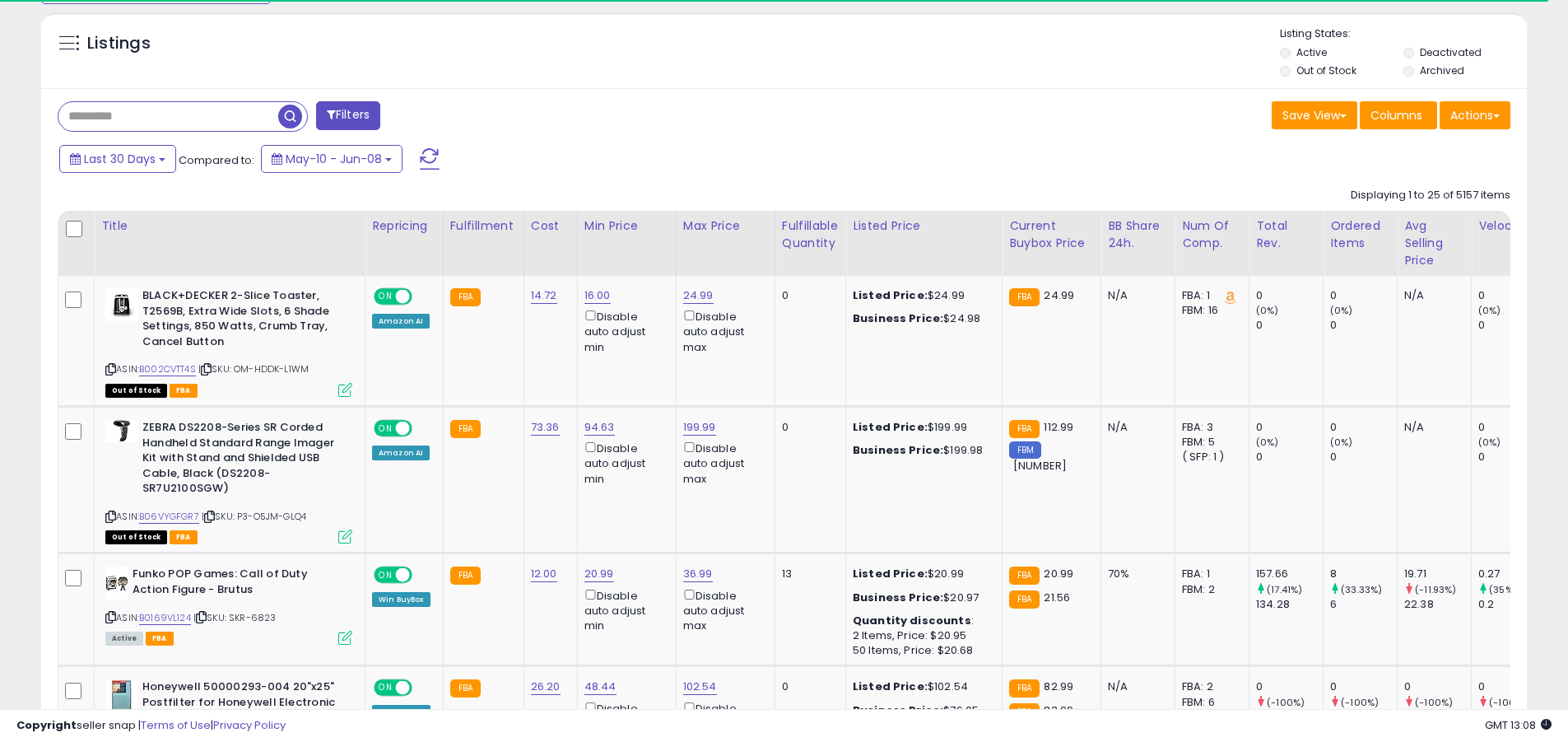 click at bounding box center [430, 159] 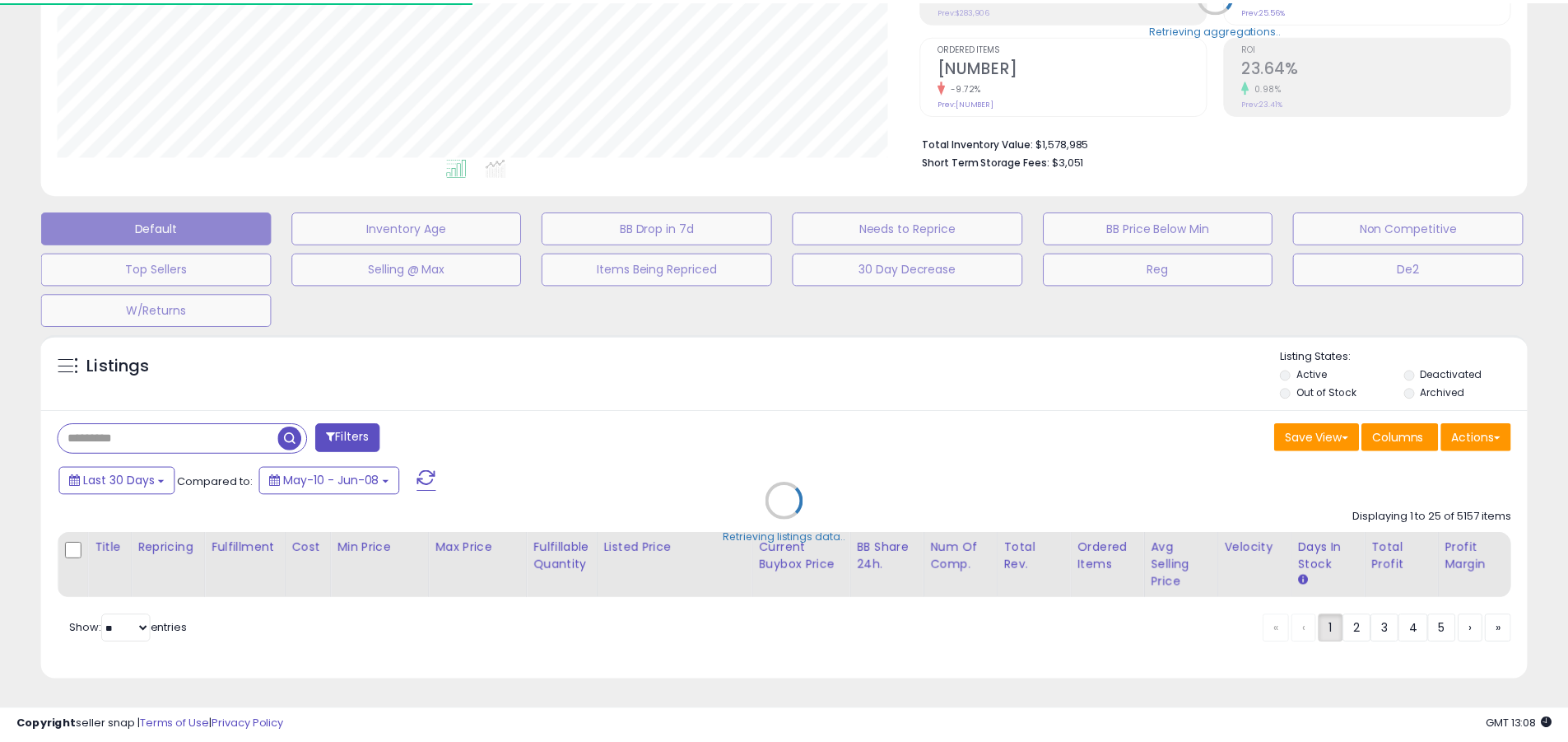 scroll, scrollTop: 823192, scrollLeft: 822235, axis: both 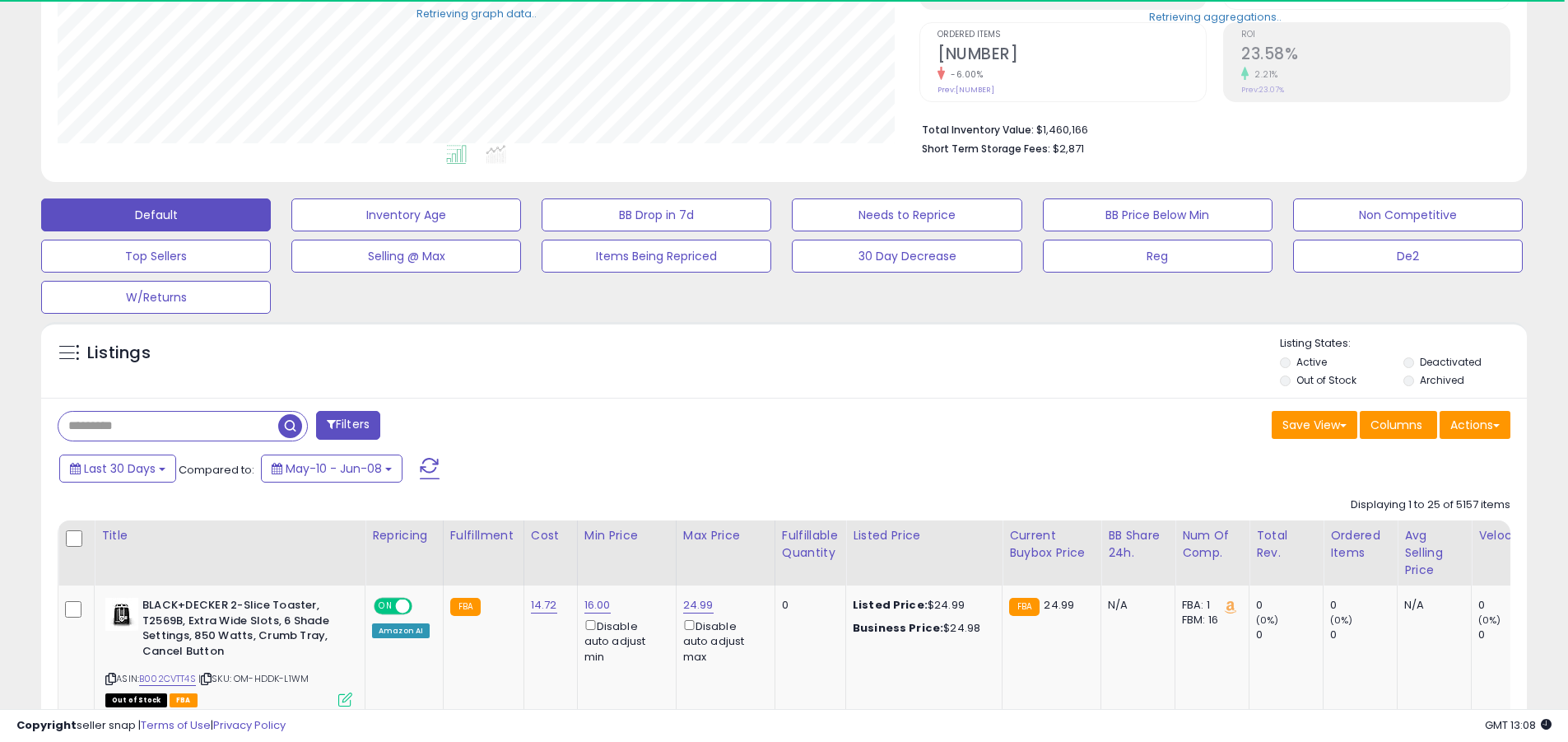 click at bounding box center (168, 426) 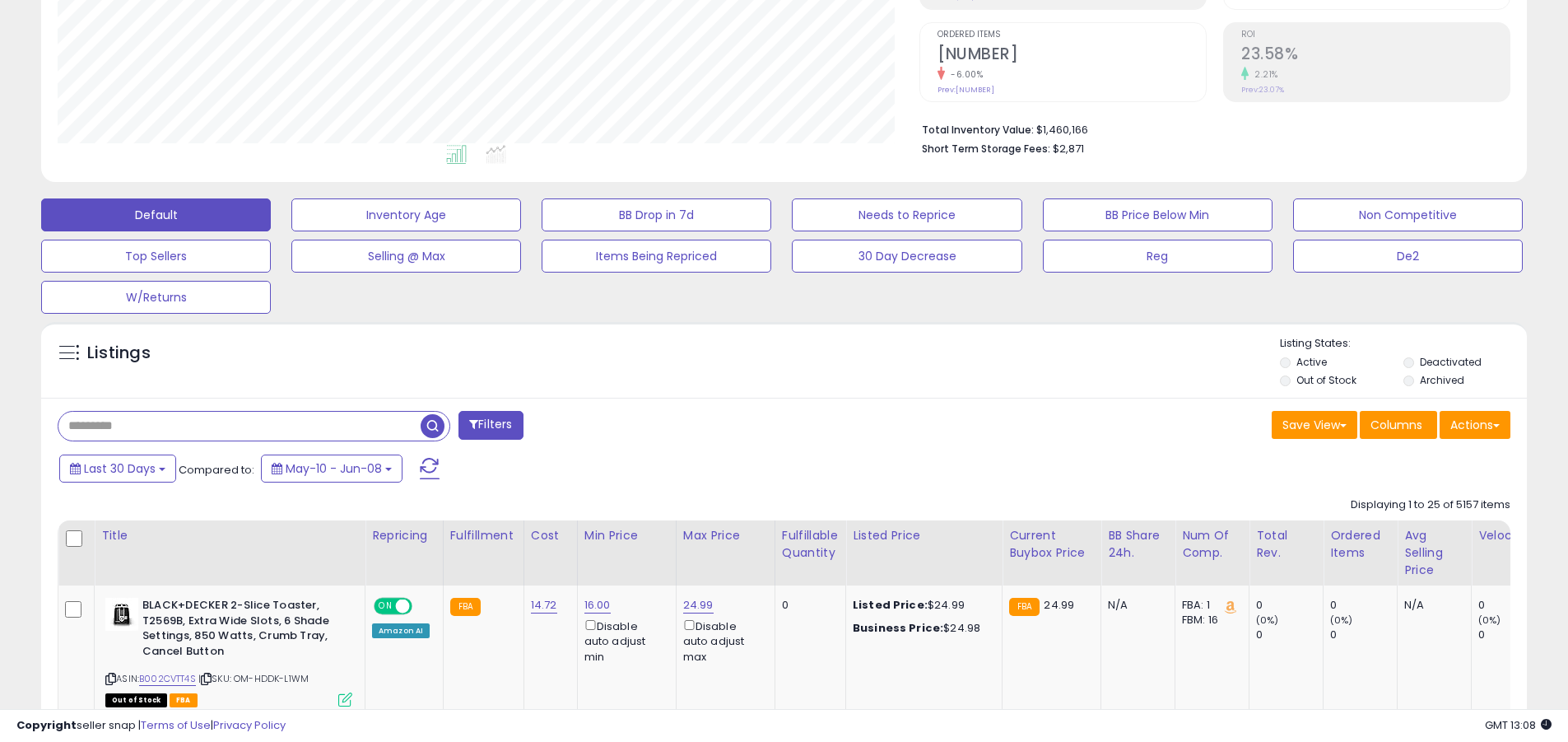 scroll, scrollTop: 823192, scrollLeft: 822235, axis: both 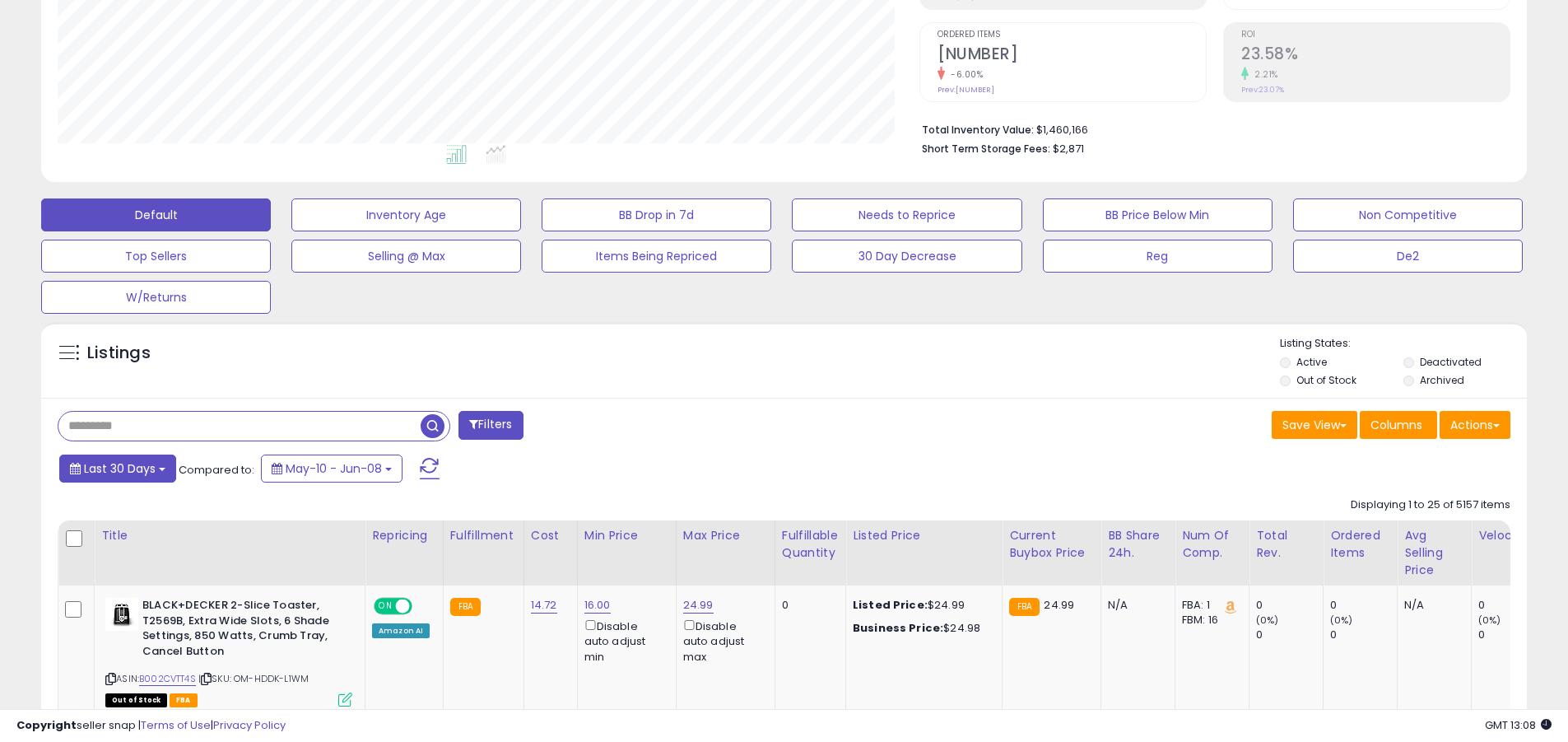 click on "Last 30 Days" at bounding box center [119, 469] 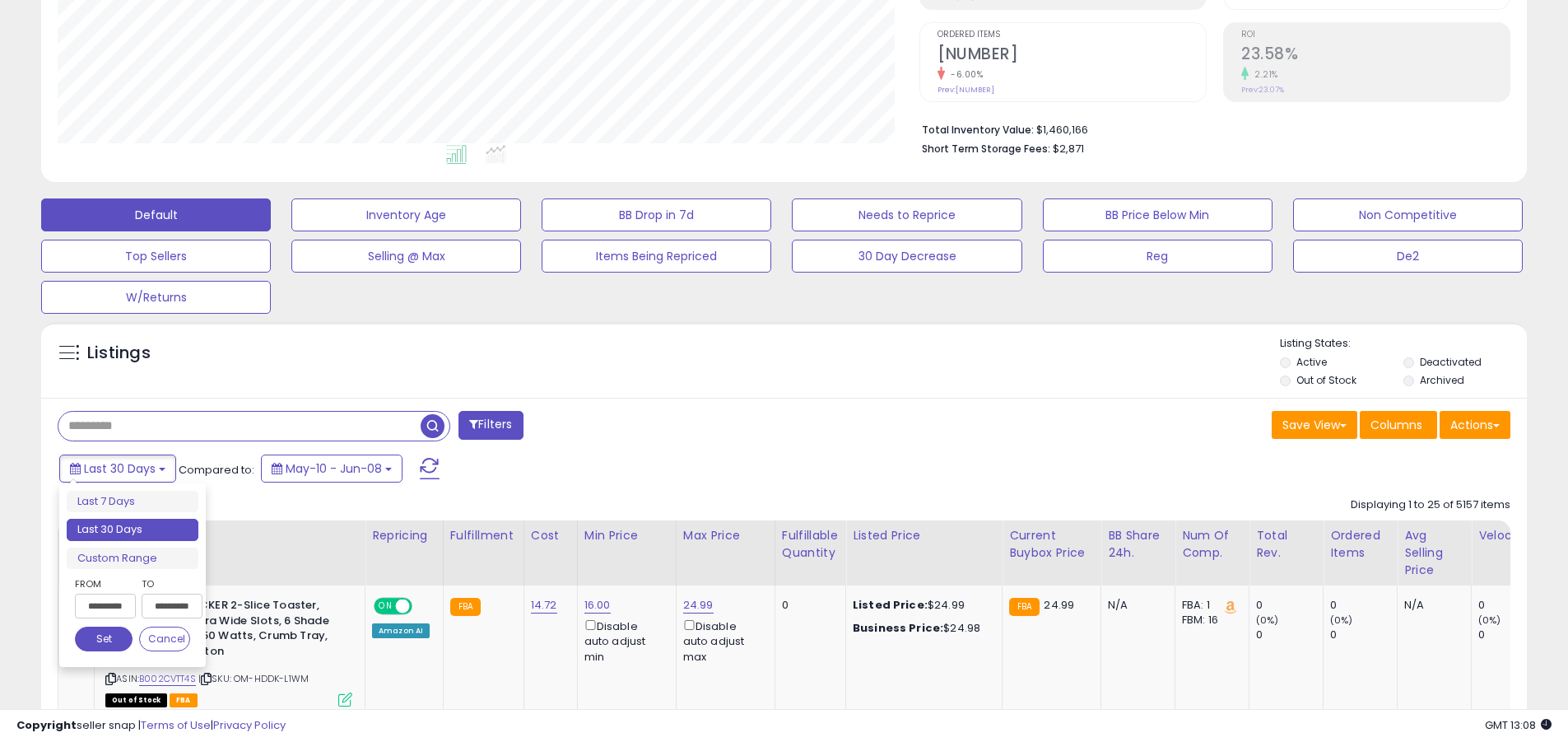 click on "Last 30 Days" at bounding box center (133, 530) 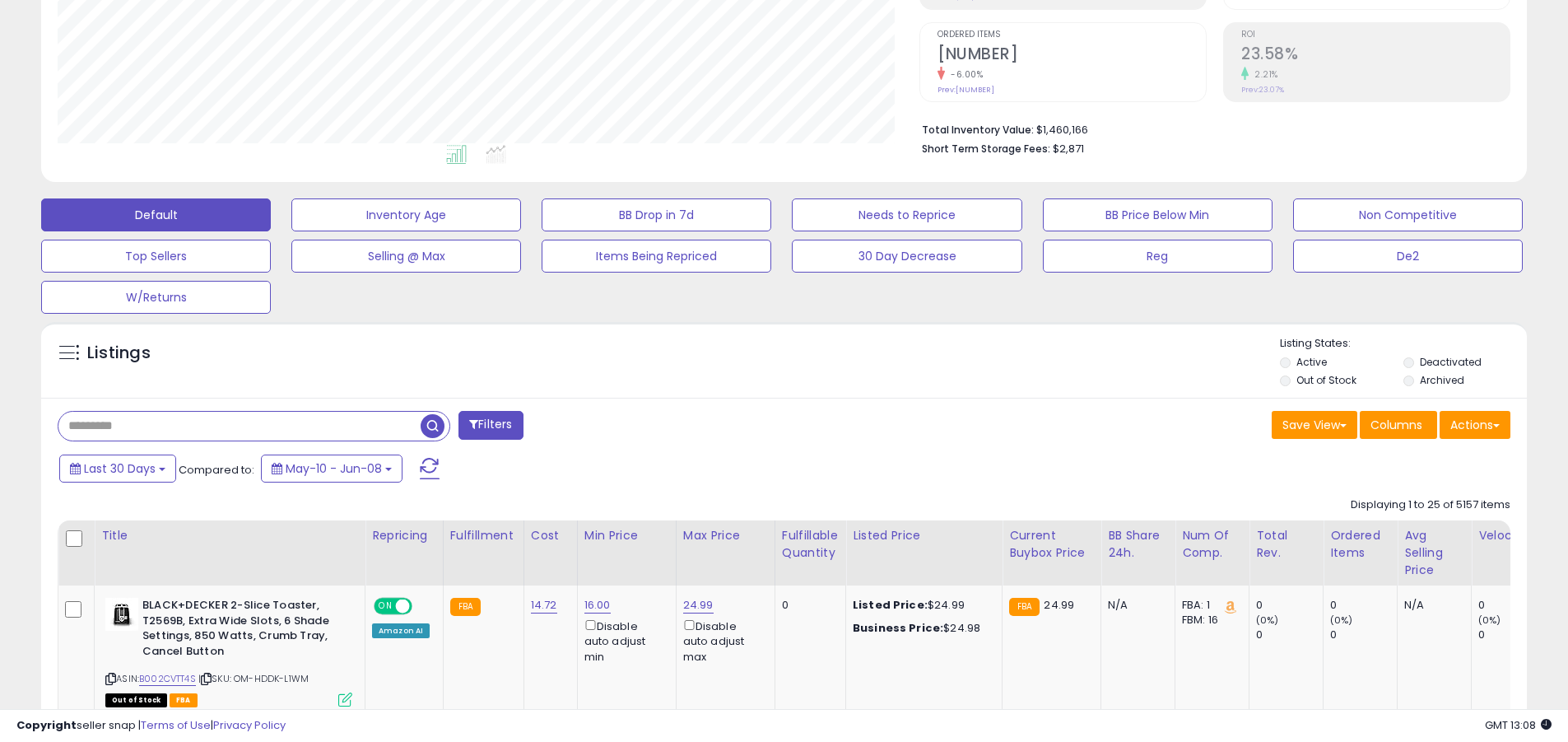click at bounding box center [240, 426] 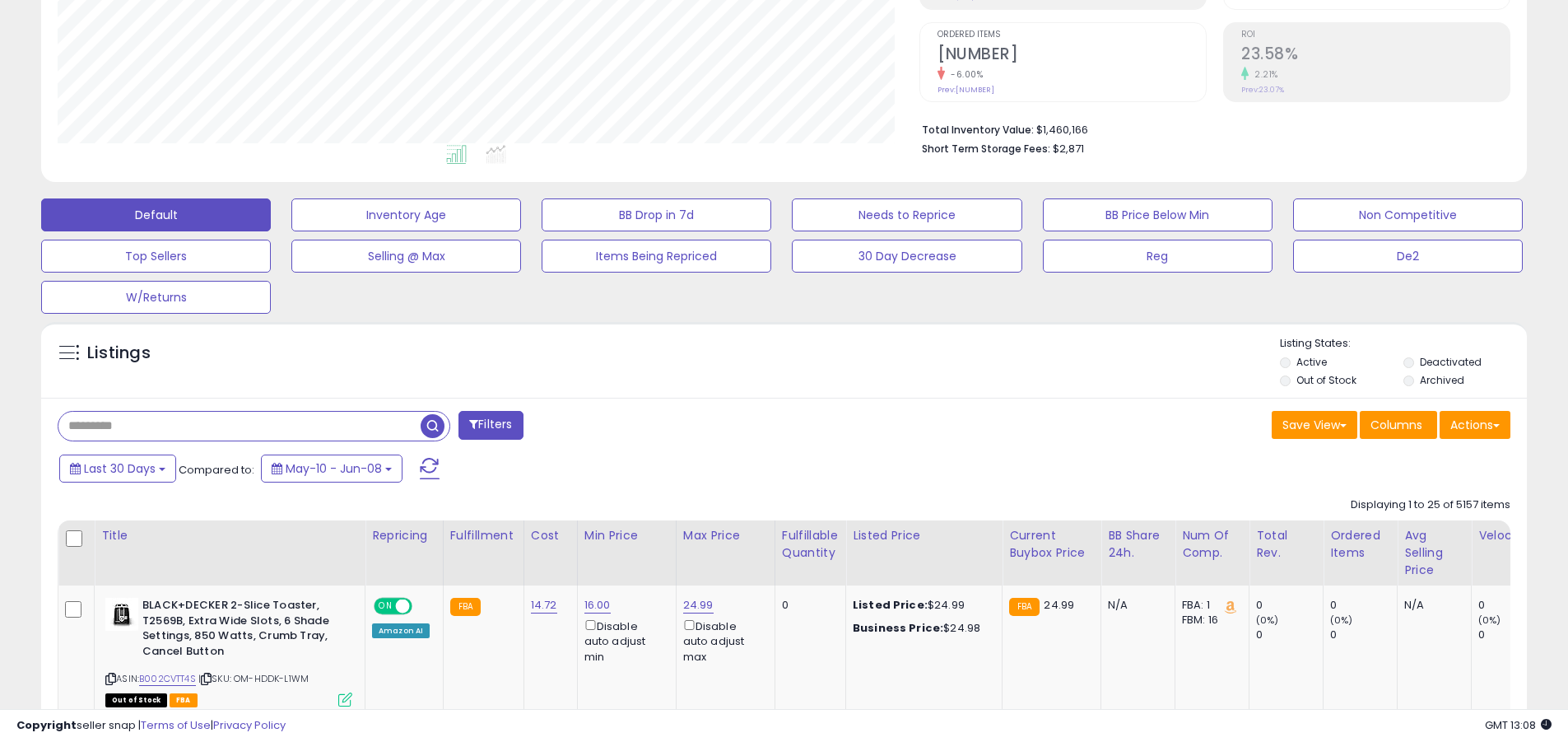 click at bounding box center [432, 426] 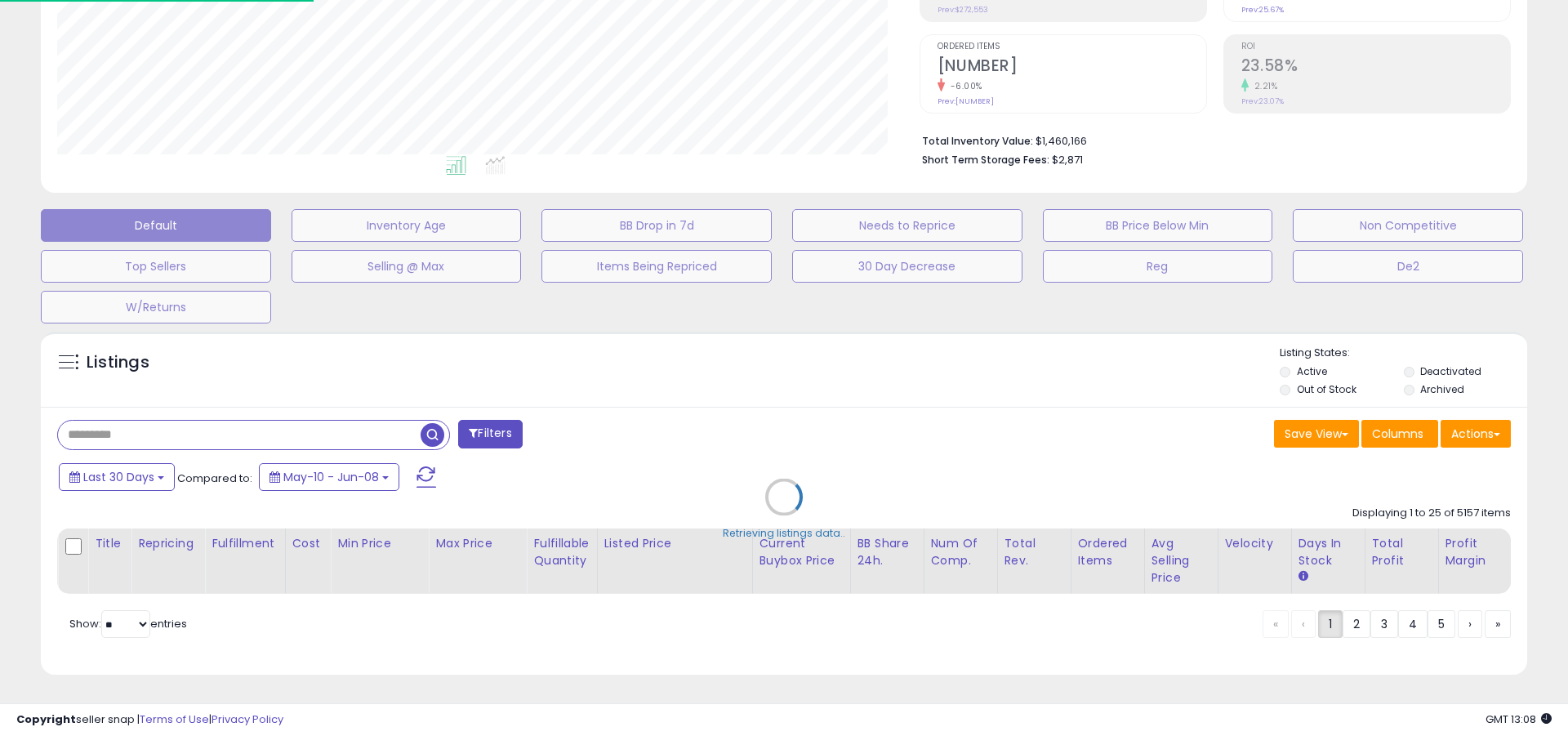 scroll, scrollTop: 816535, scrollLeft: 815804, axis: both 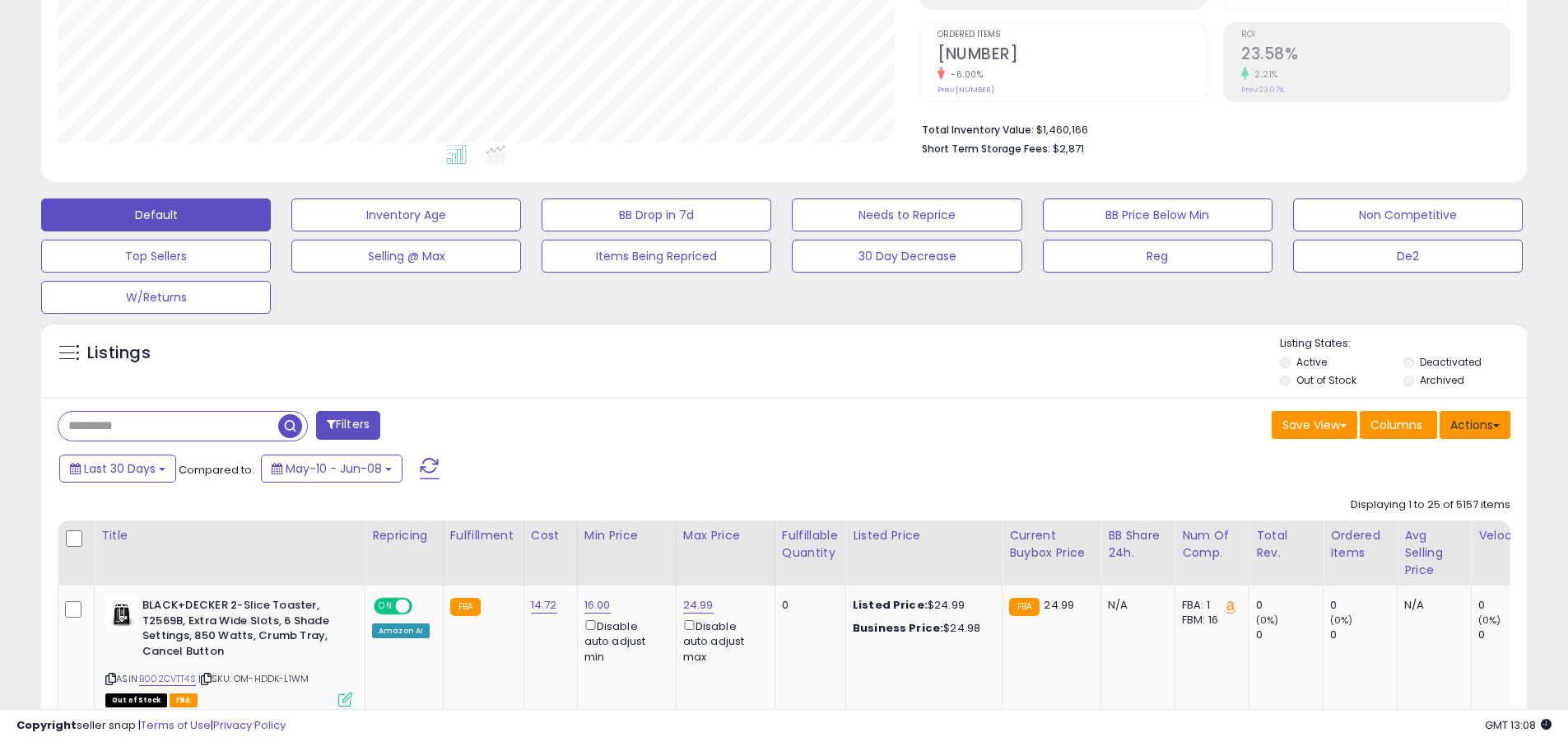click on "Actions" at bounding box center [1475, 425] 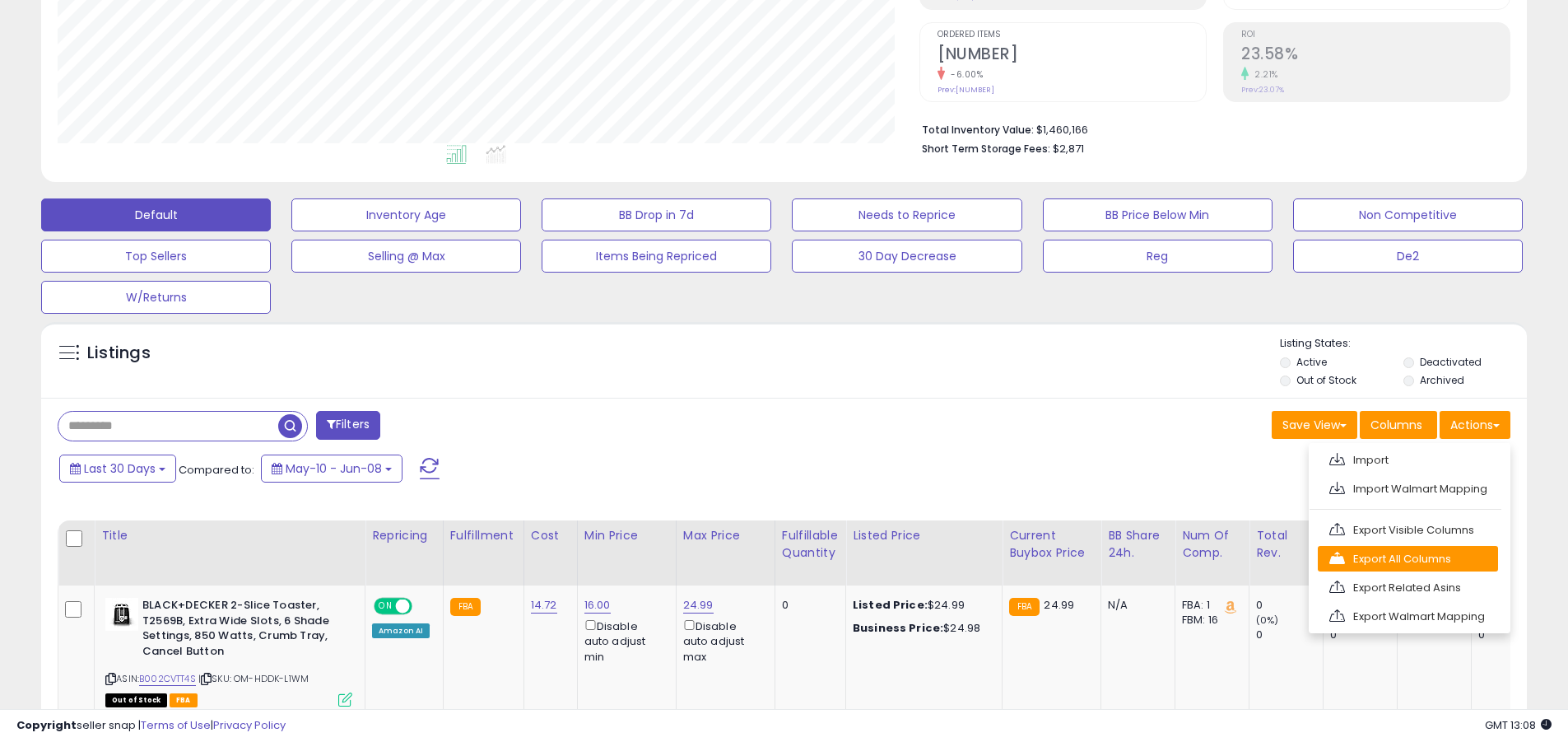click on "Export All Columns" at bounding box center [1407, 460] 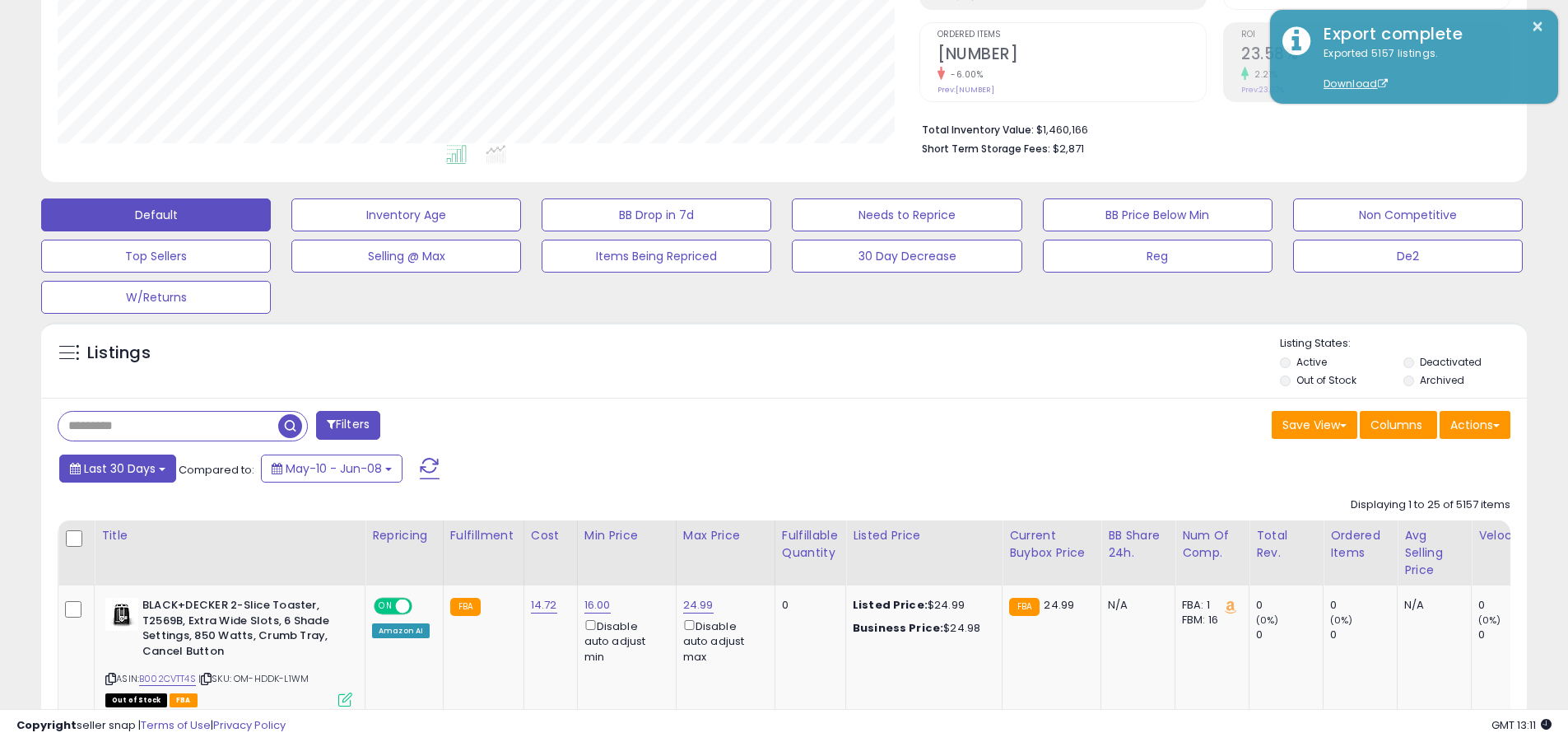 click on "Last 30 Days" at bounding box center [119, 469] 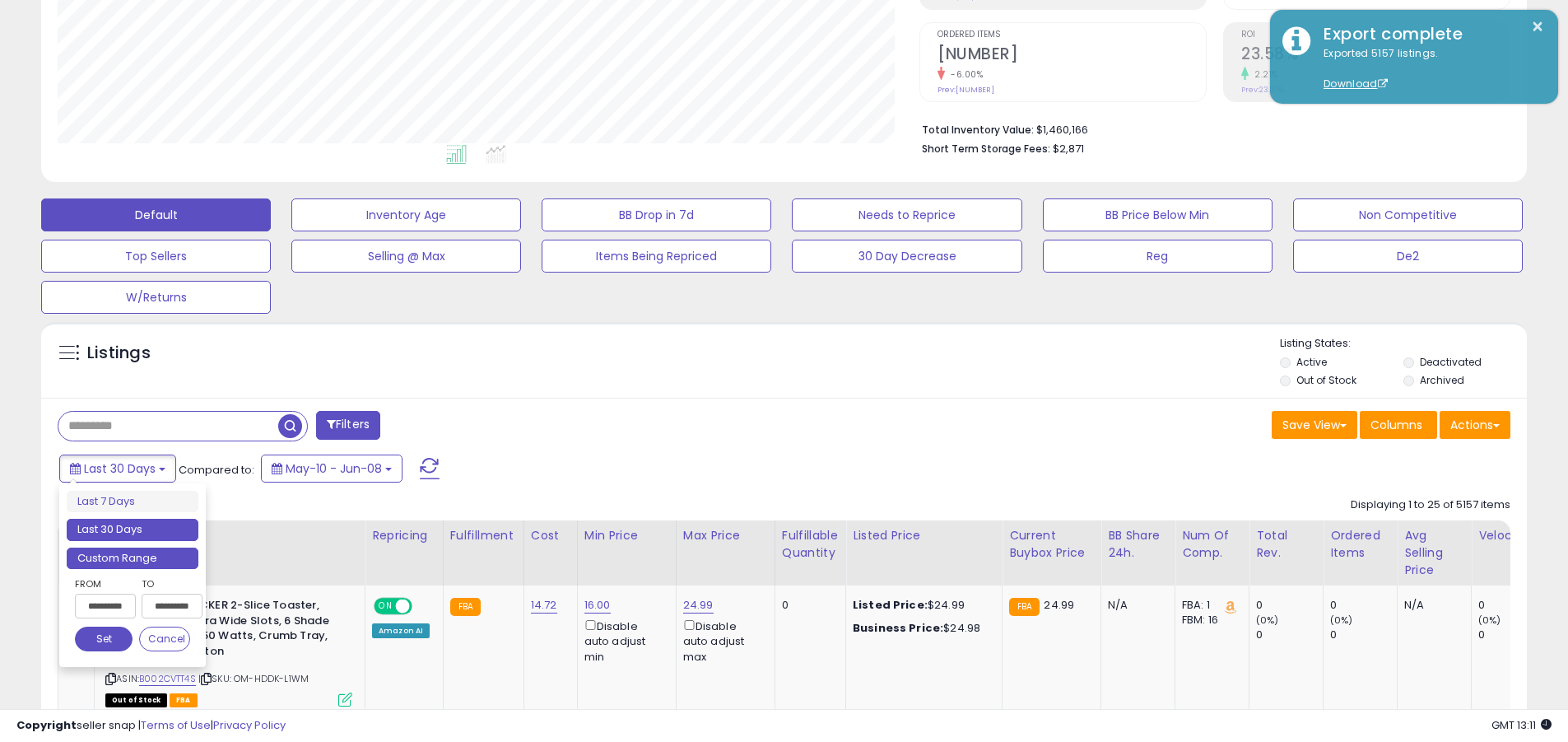 click on "Custom Range" at bounding box center [133, 558] 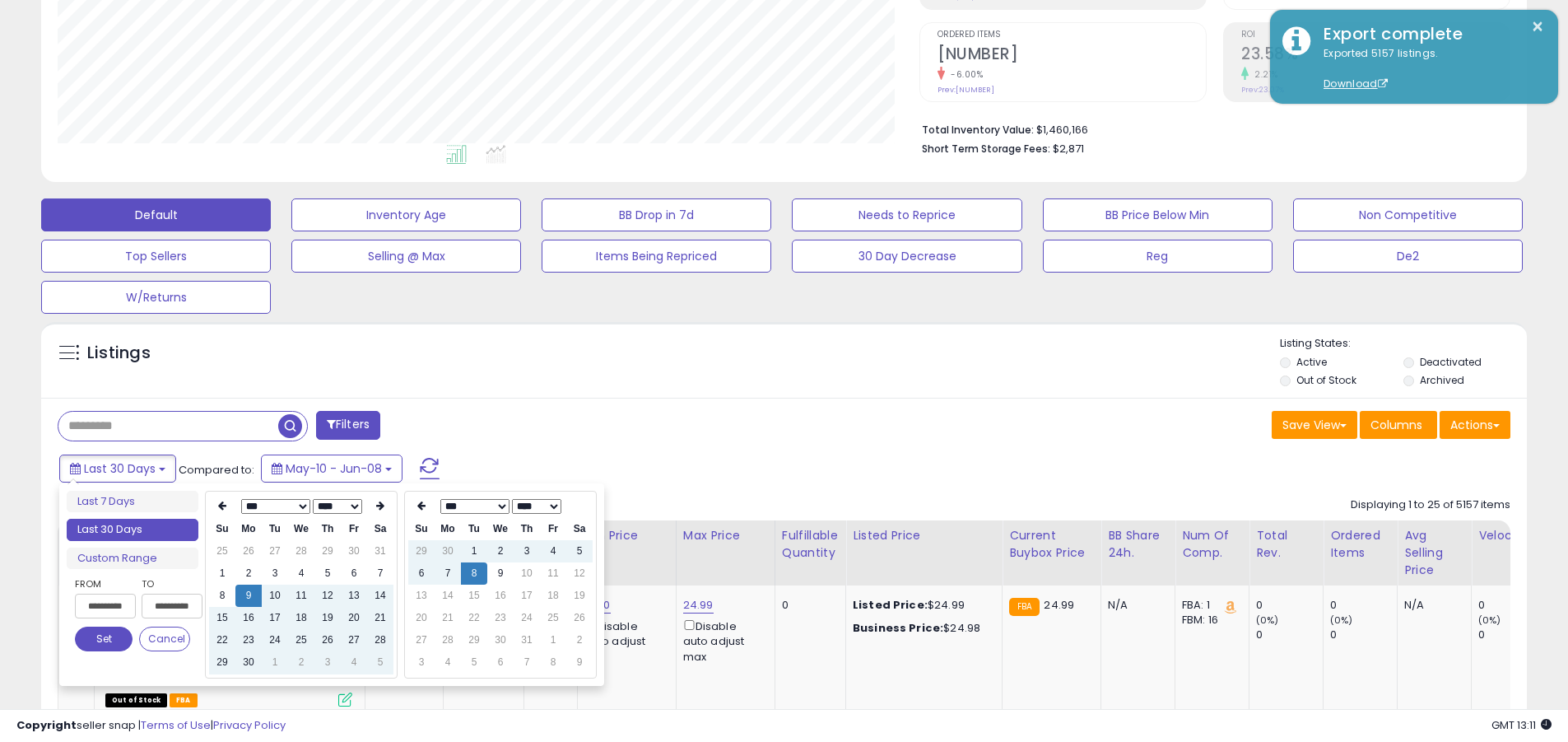 click on "**********" at bounding box center (105, 606) 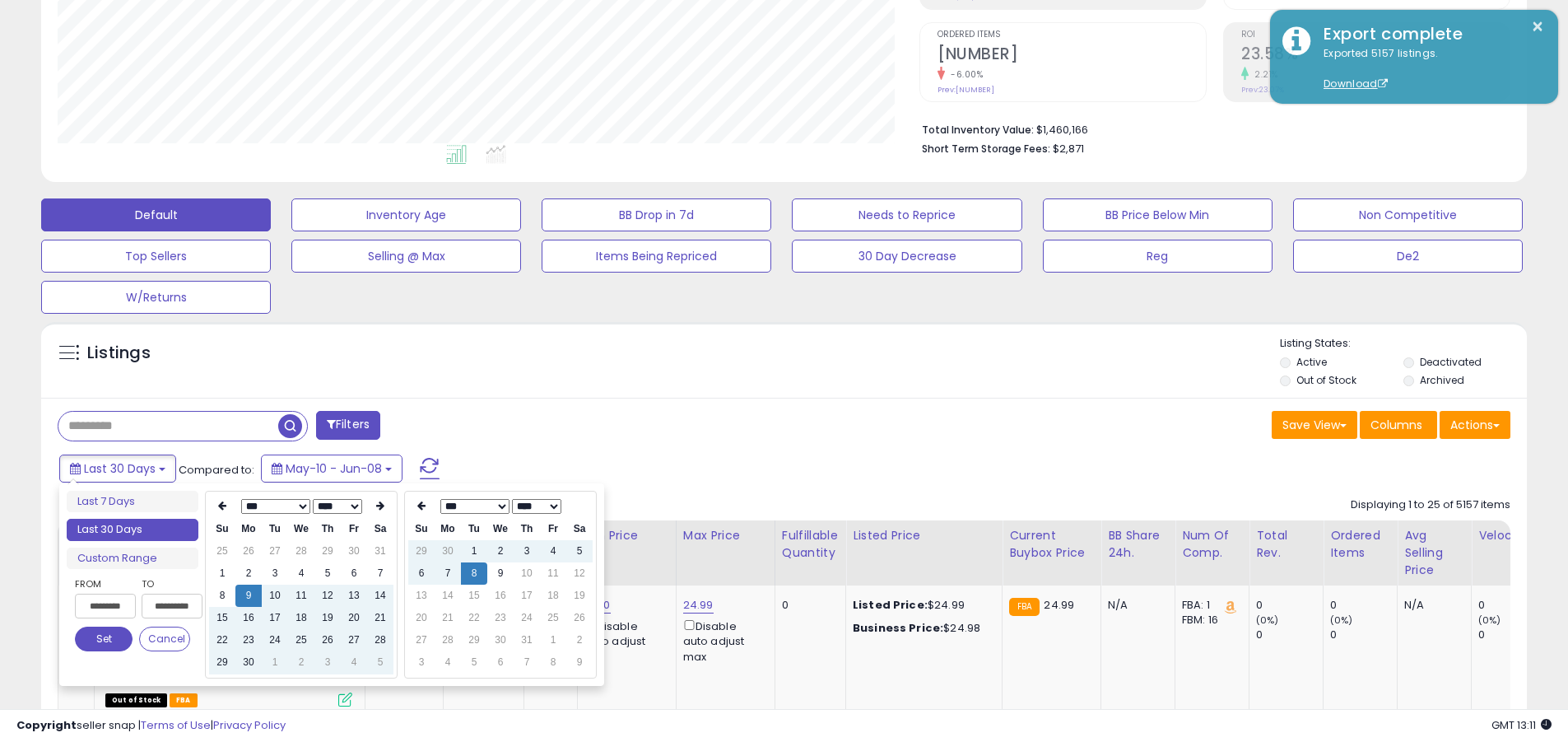 type on "**********" 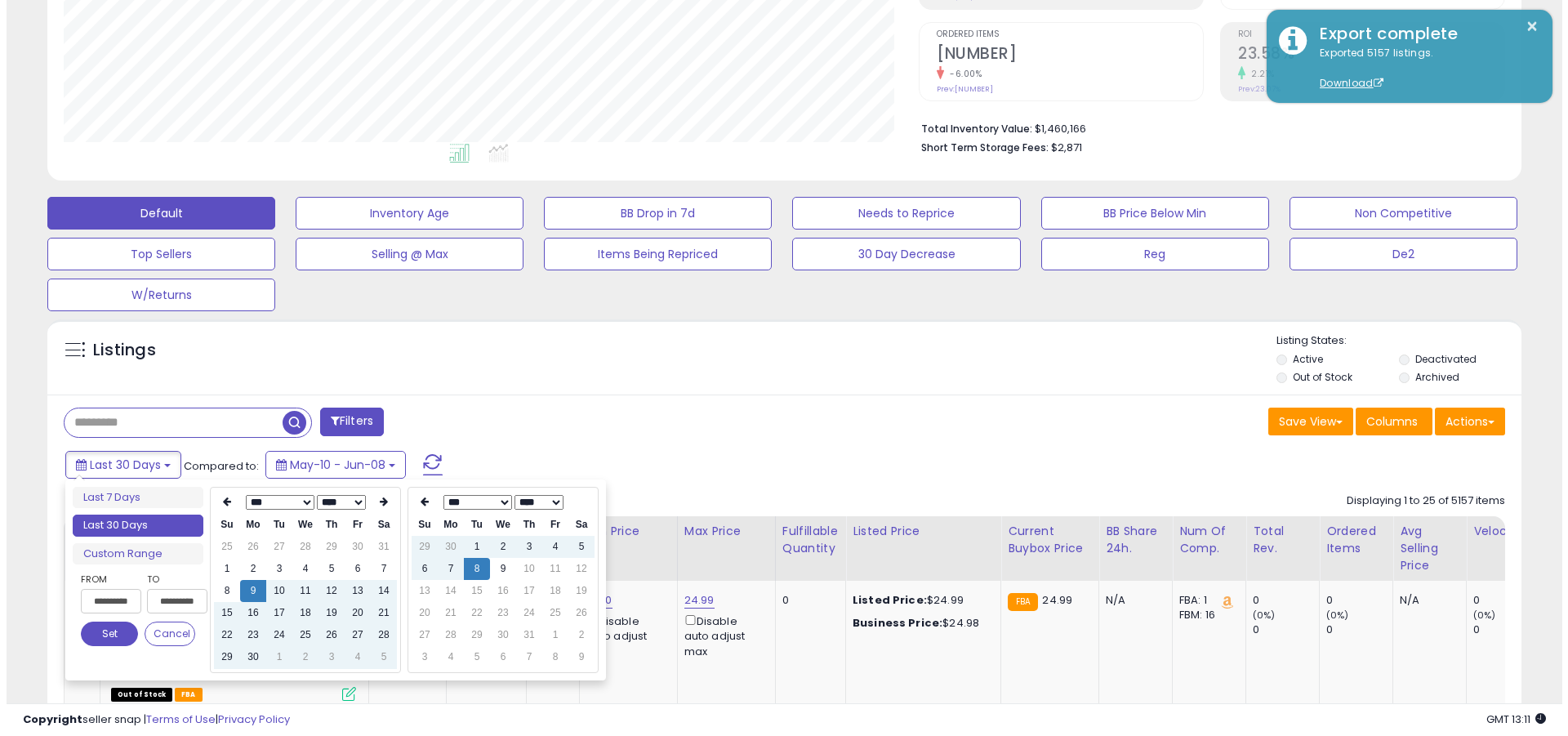 scroll, scrollTop: 0, scrollLeft: 2, axis: horizontal 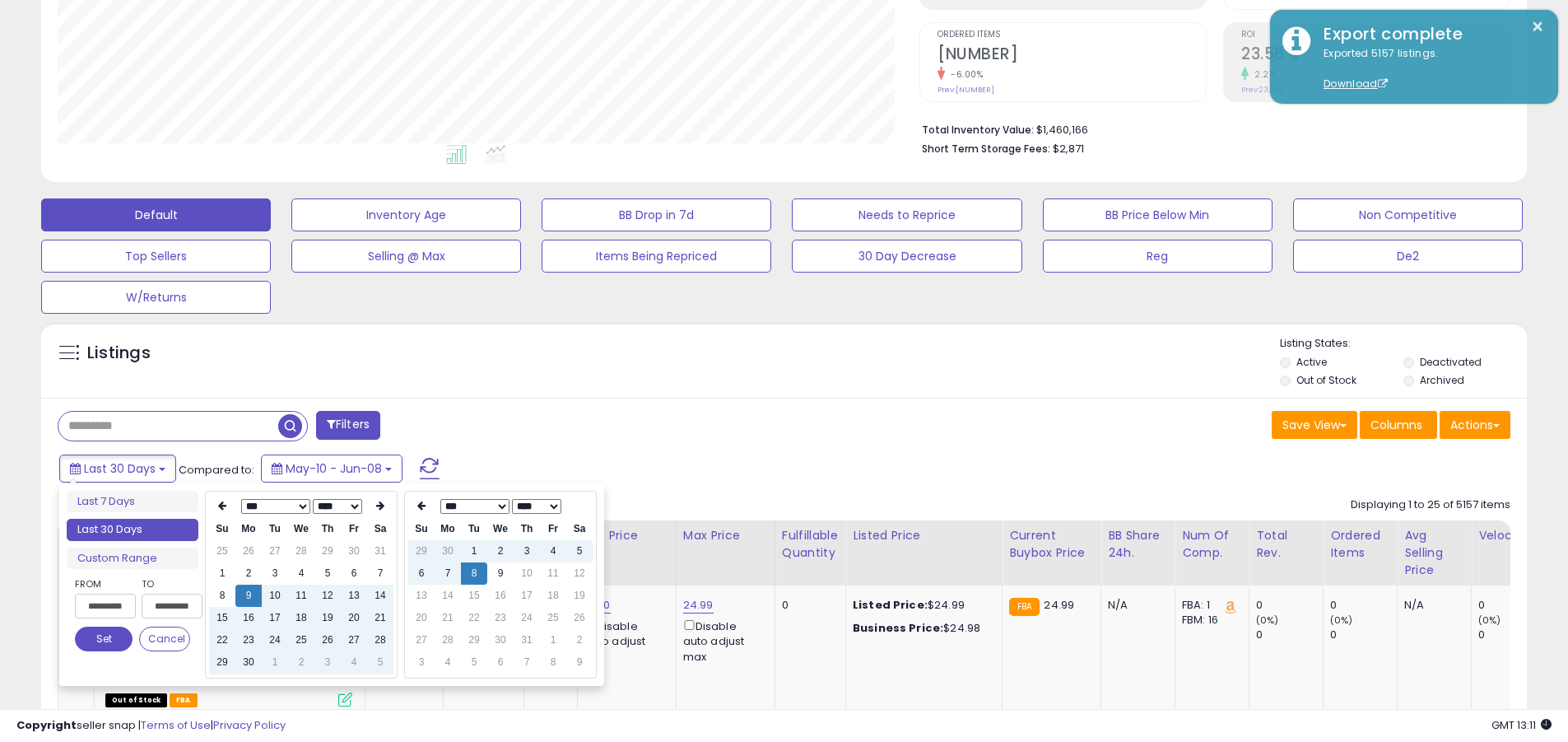 click on "Set" at bounding box center [104, 639] 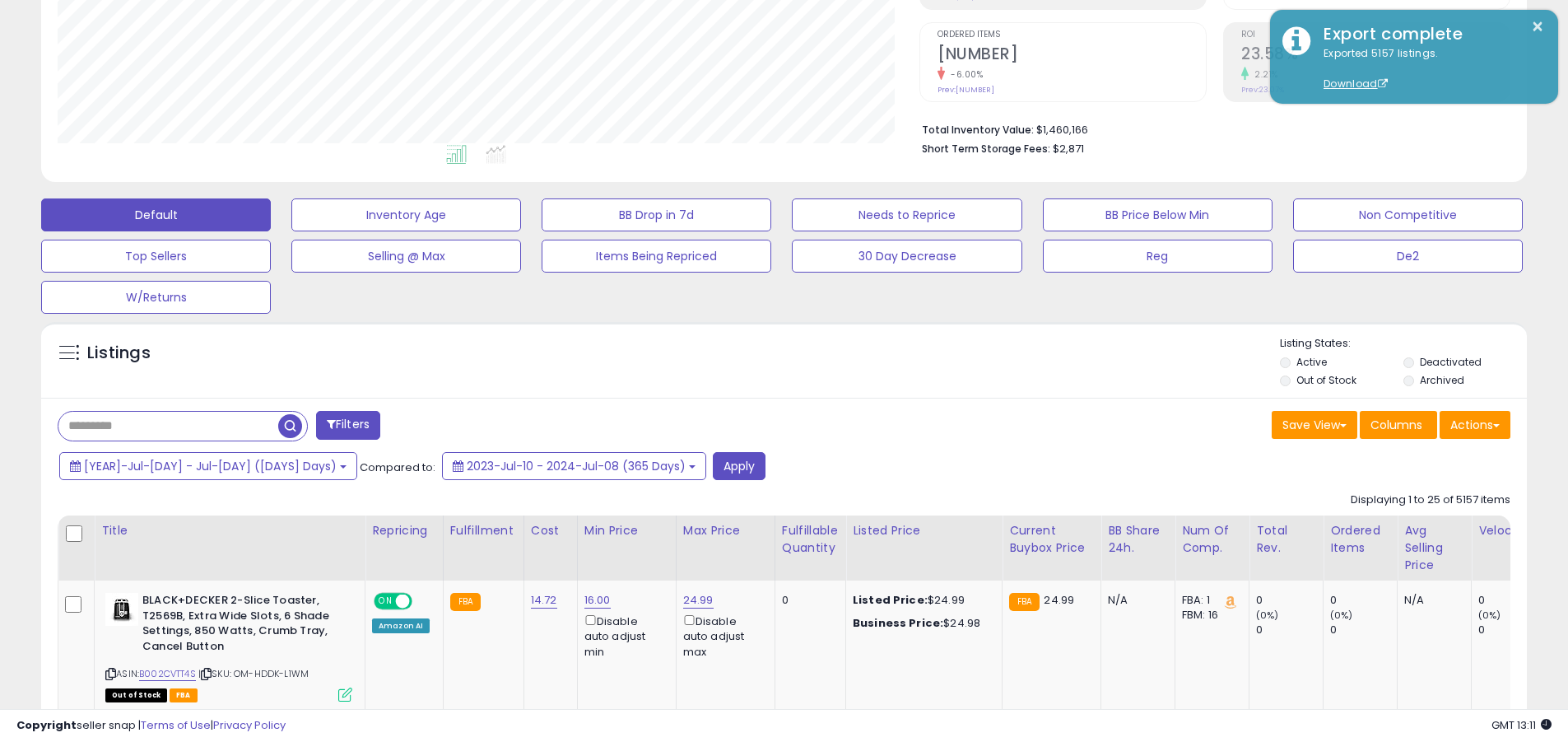click at bounding box center [168, 426] 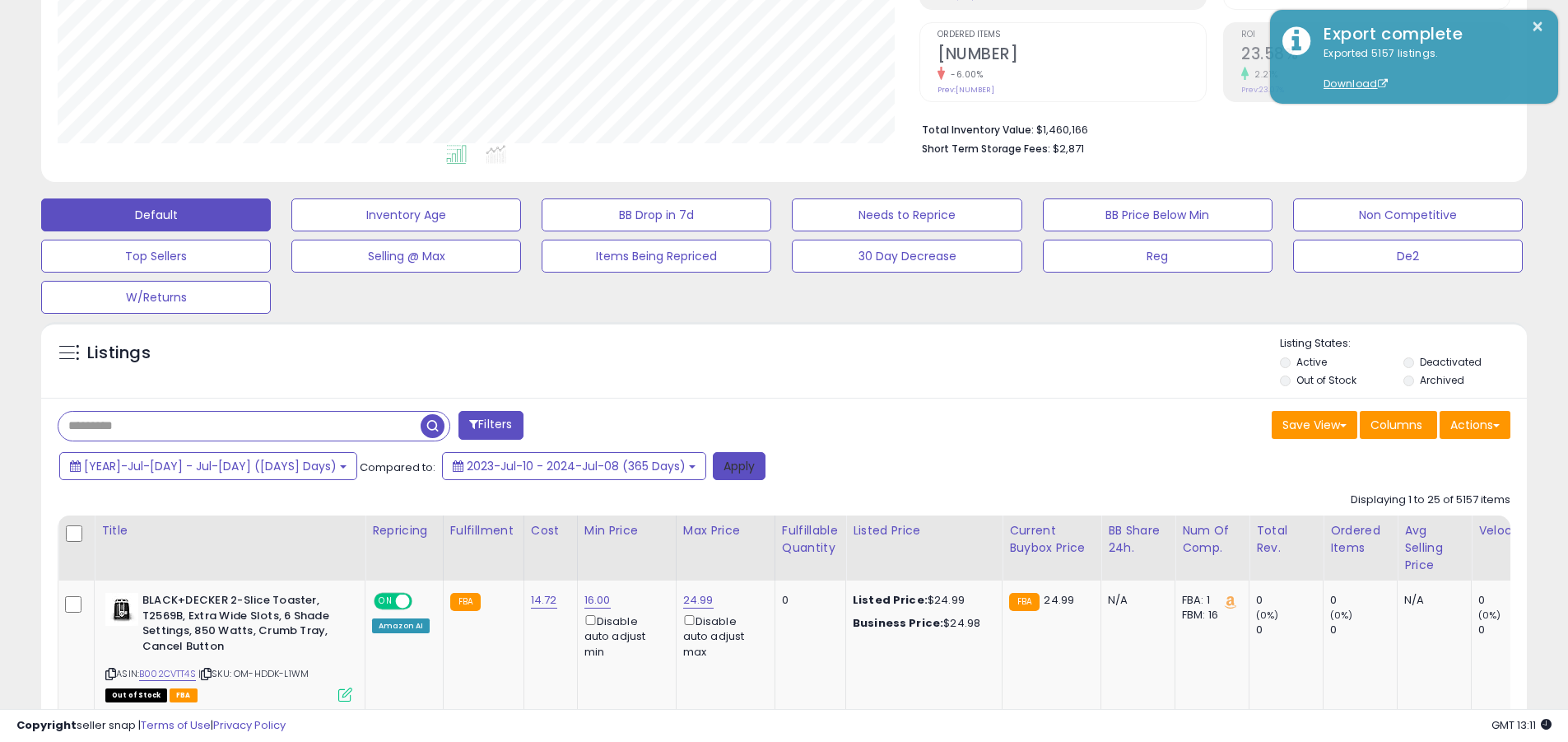 click on "Apply" at bounding box center [739, 466] 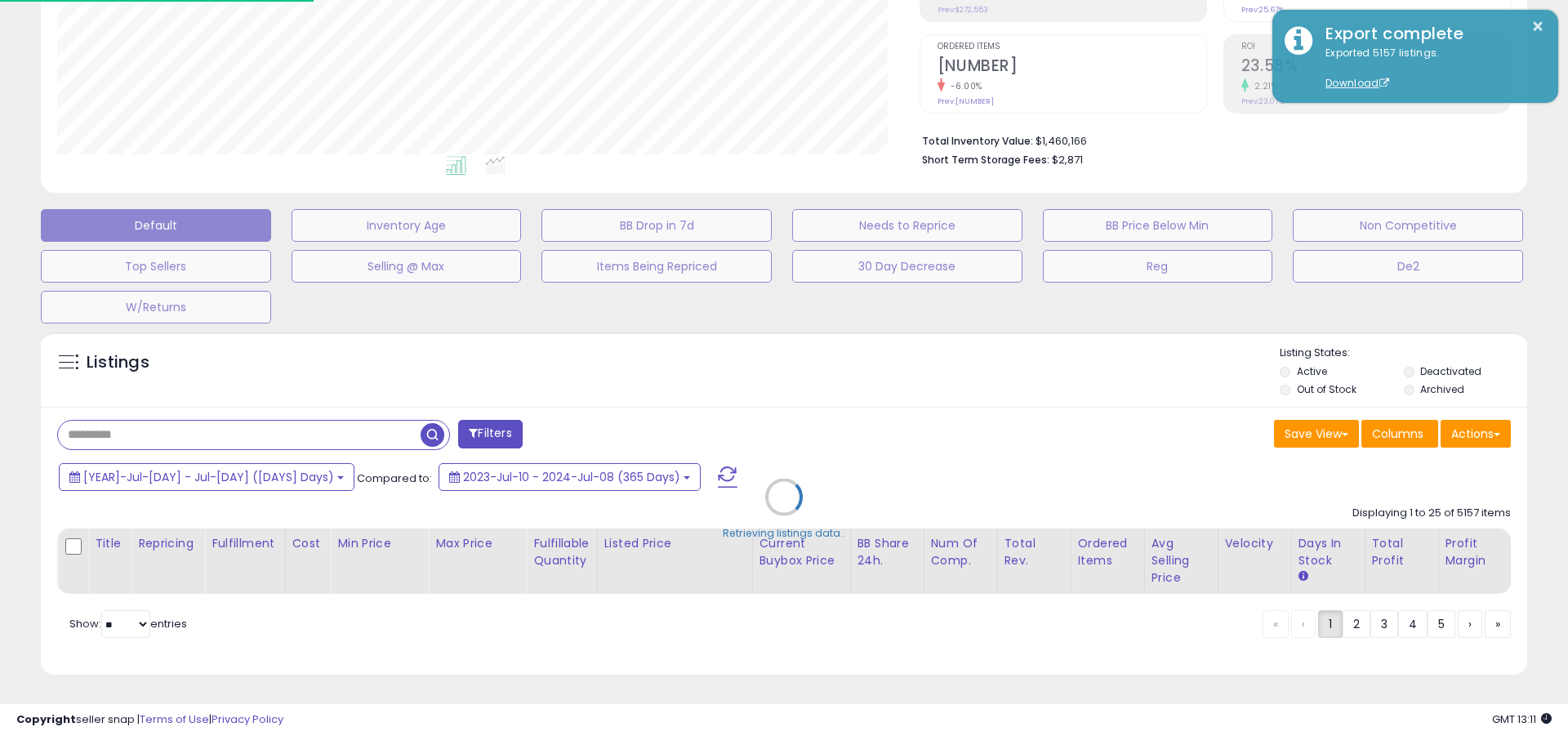 scroll, scrollTop: 816535, scrollLeft: 815804, axis: both 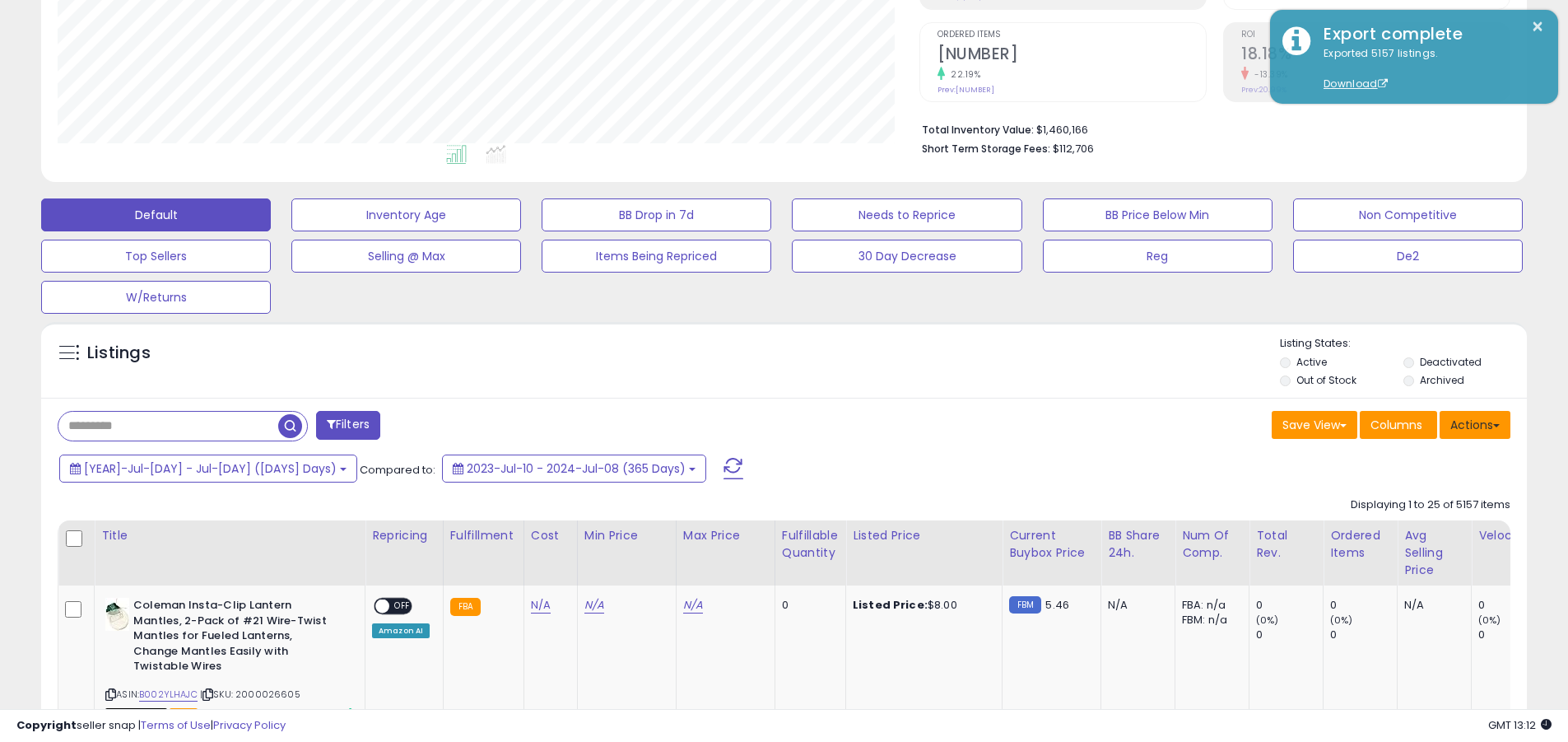 click on "Actions" at bounding box center (1475, 425) 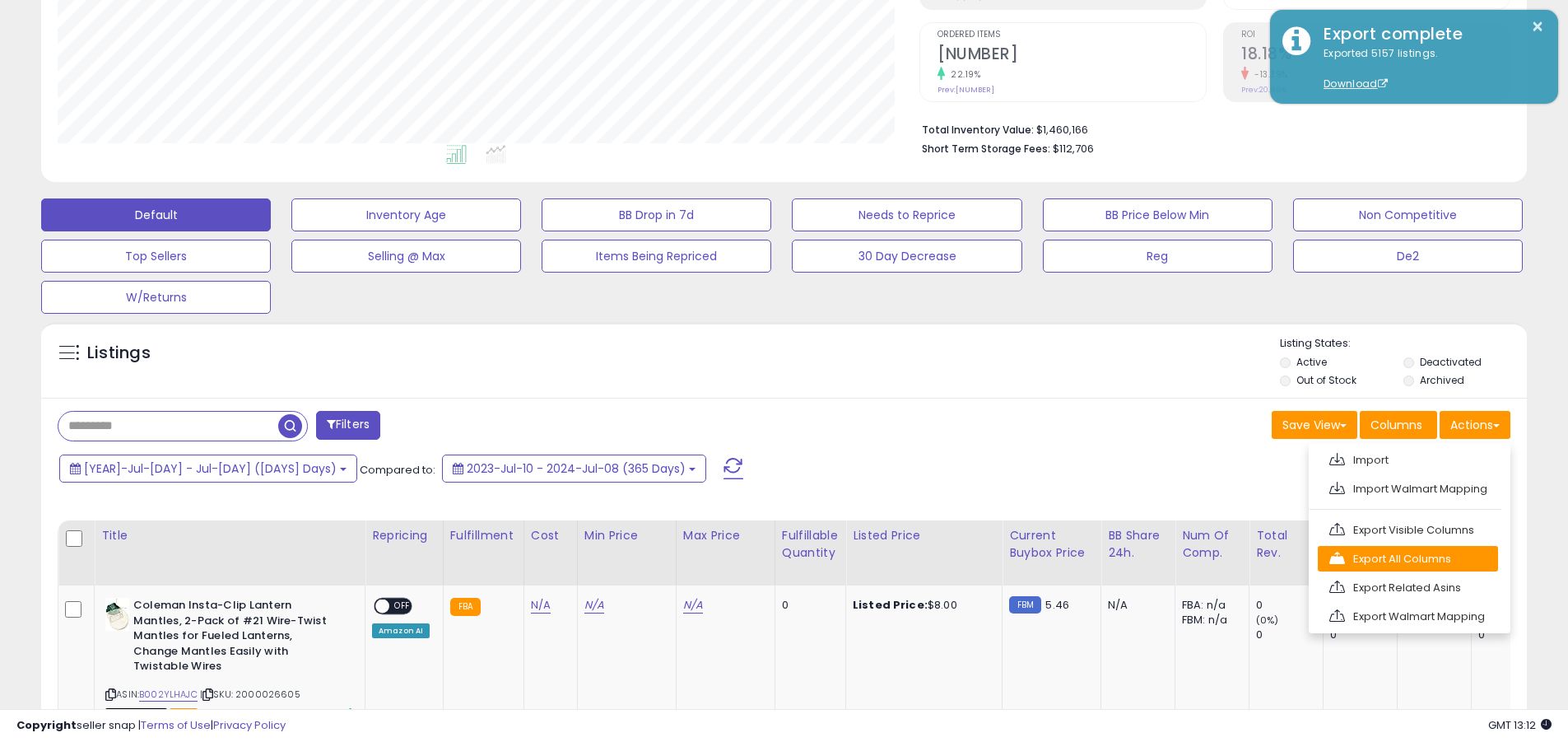 click on "Export All Columns" at bounding box center (1407, 460) 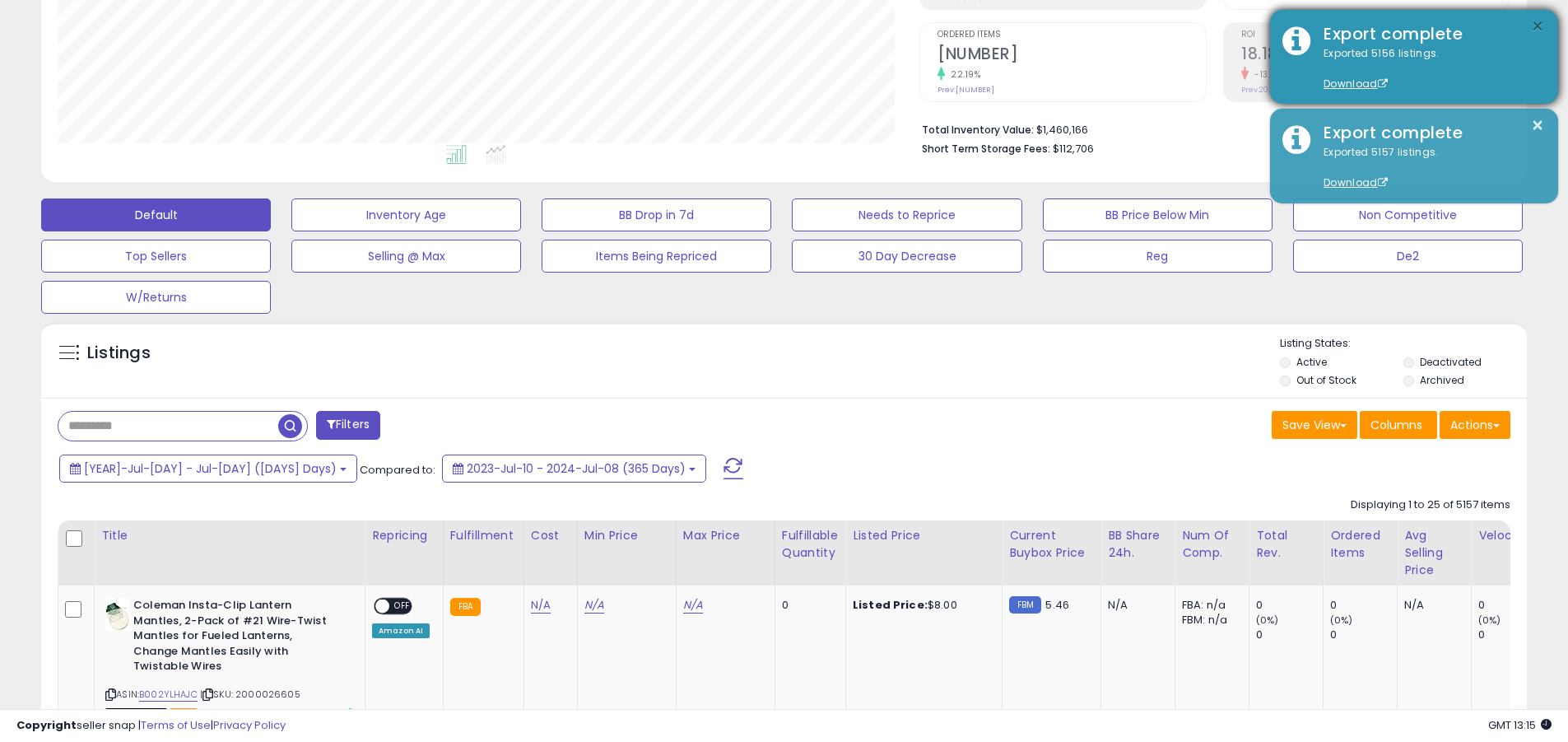 click on "×" at bounding box center [1538, 26] 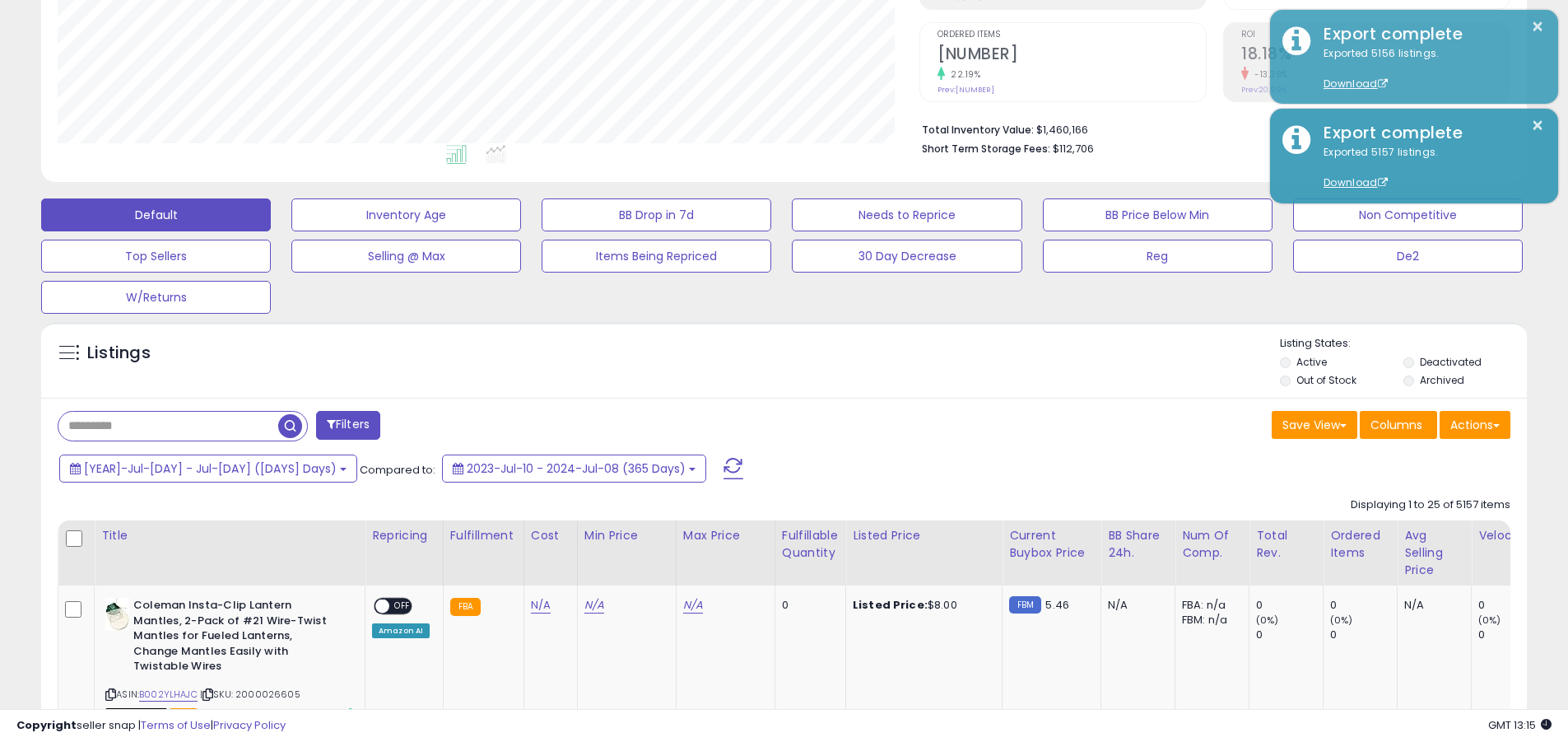 click at bounding box center (168, 426) 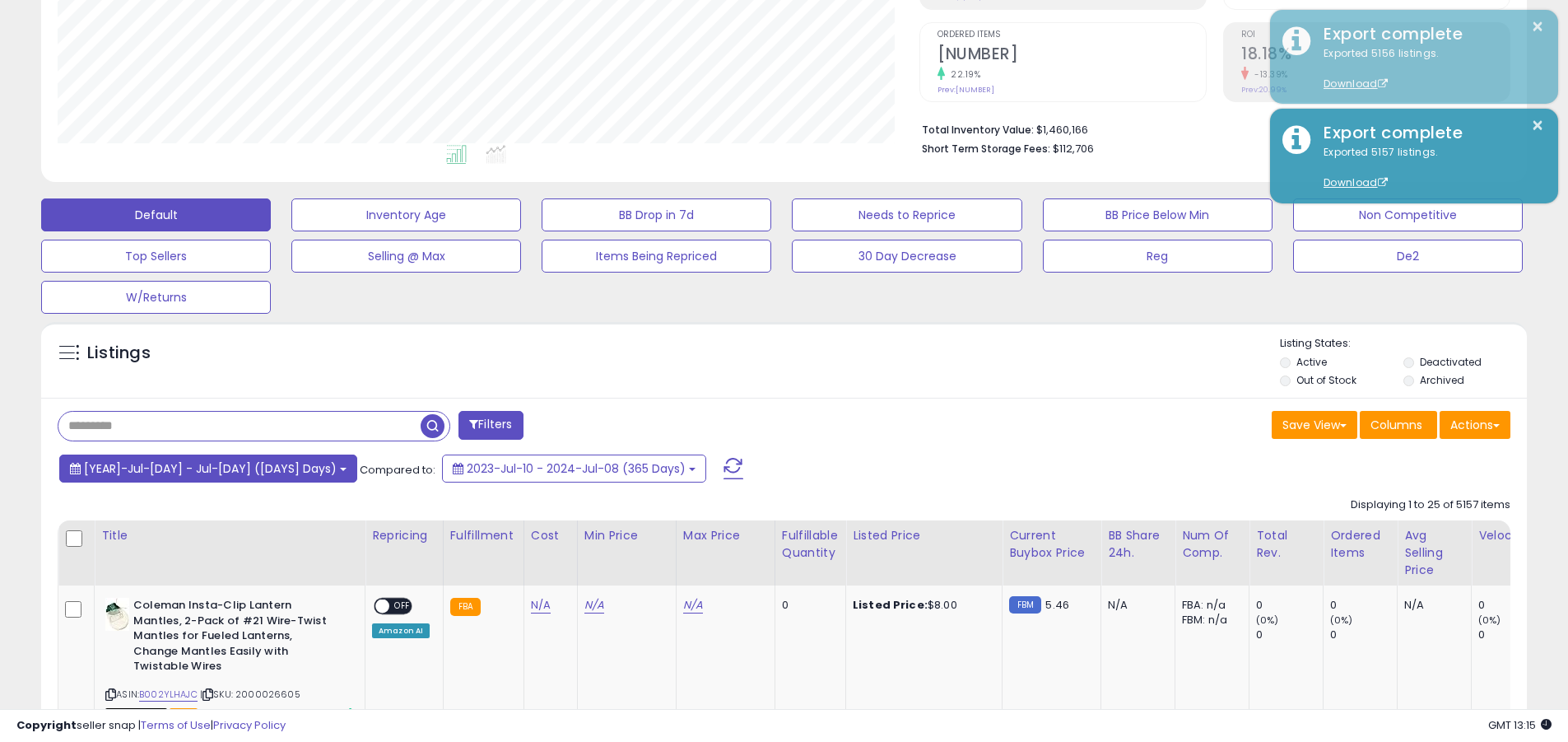 click on "[YEAR]-Jul-[DAY] - Jul-[DAY] ([DAYS] Days)" at bounding box center (210, 469) 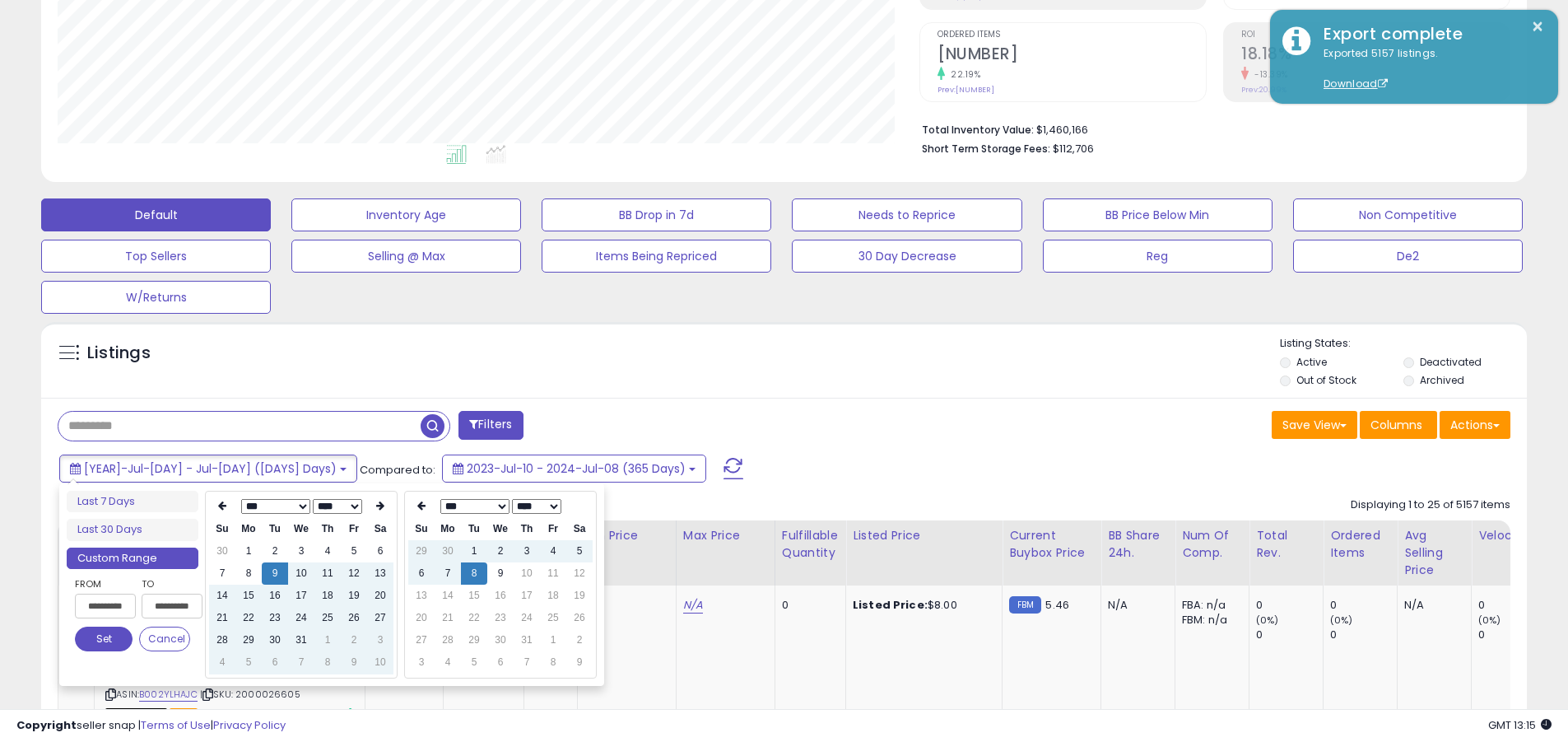 click on "**********" at bounding box center [105, 606] 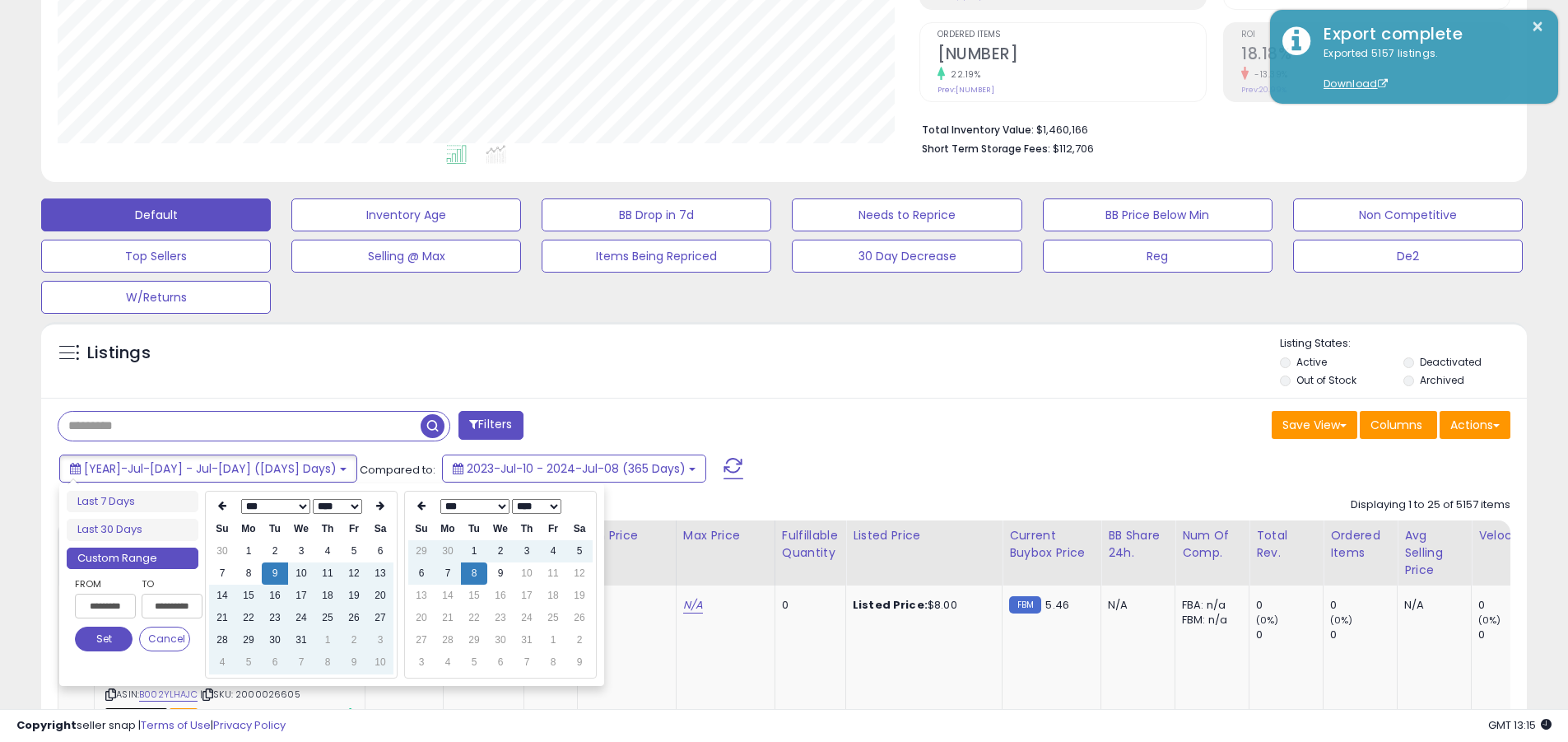 type on "**********" 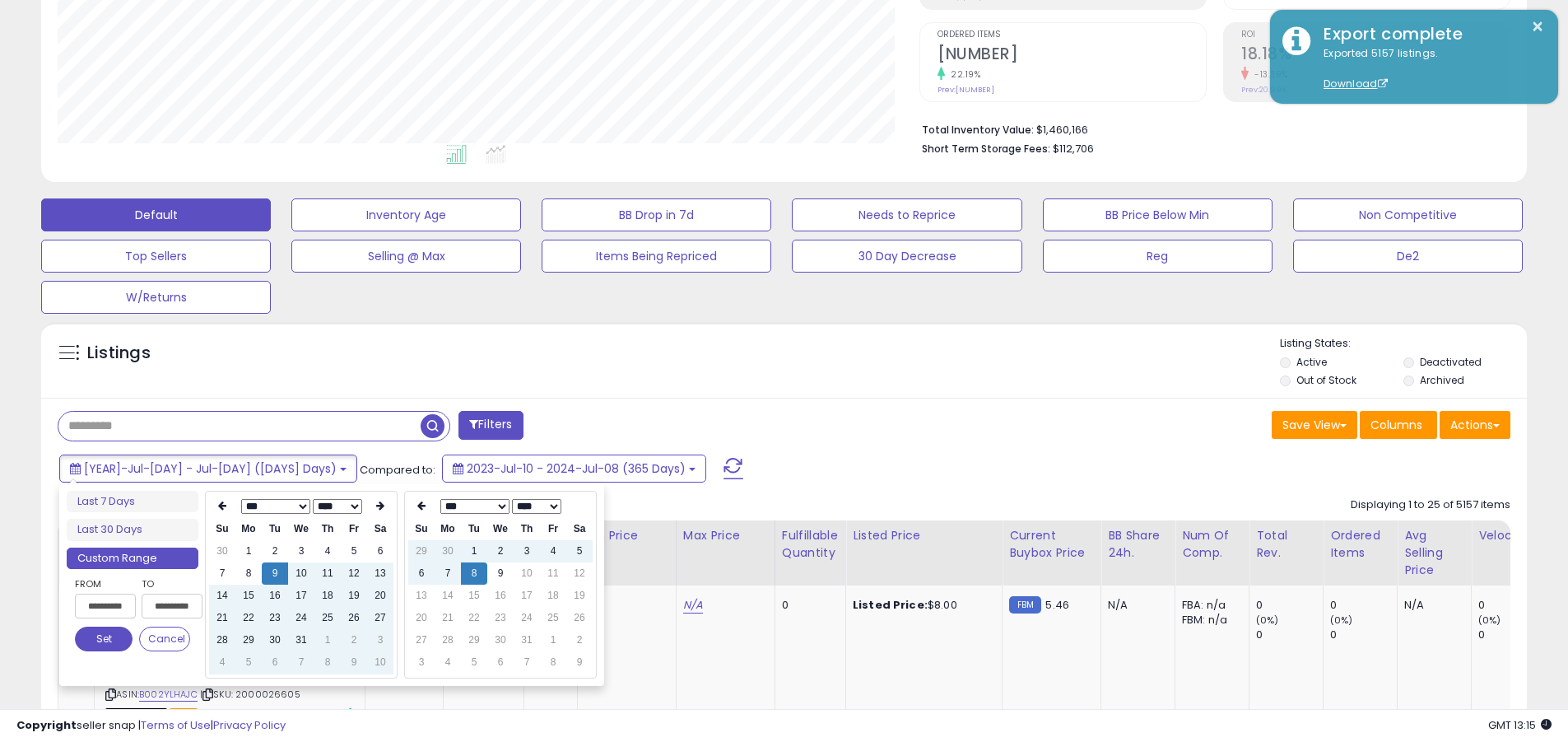 click on "Set" at bounding box center (104, 639) 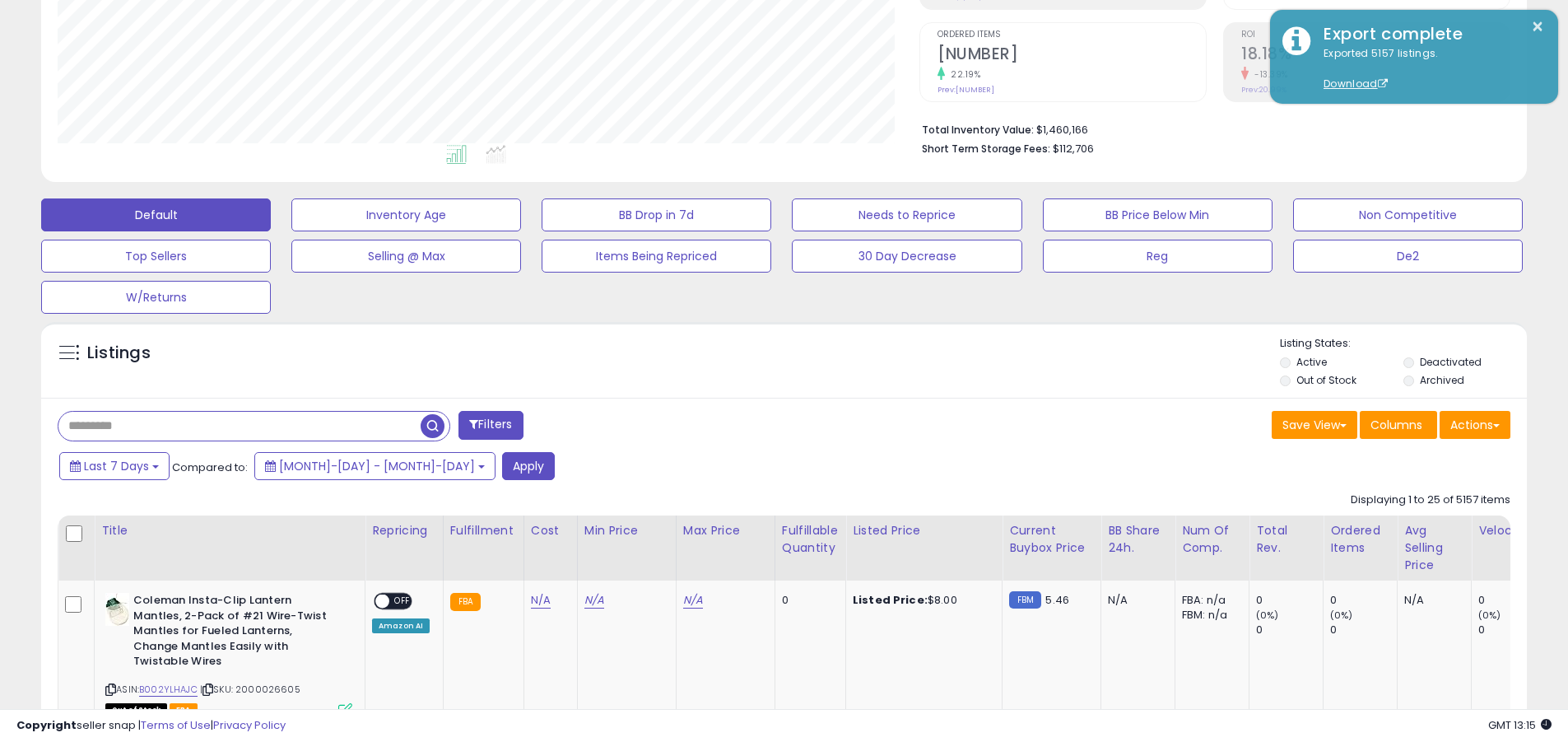 click at bounding box center [240, 426] 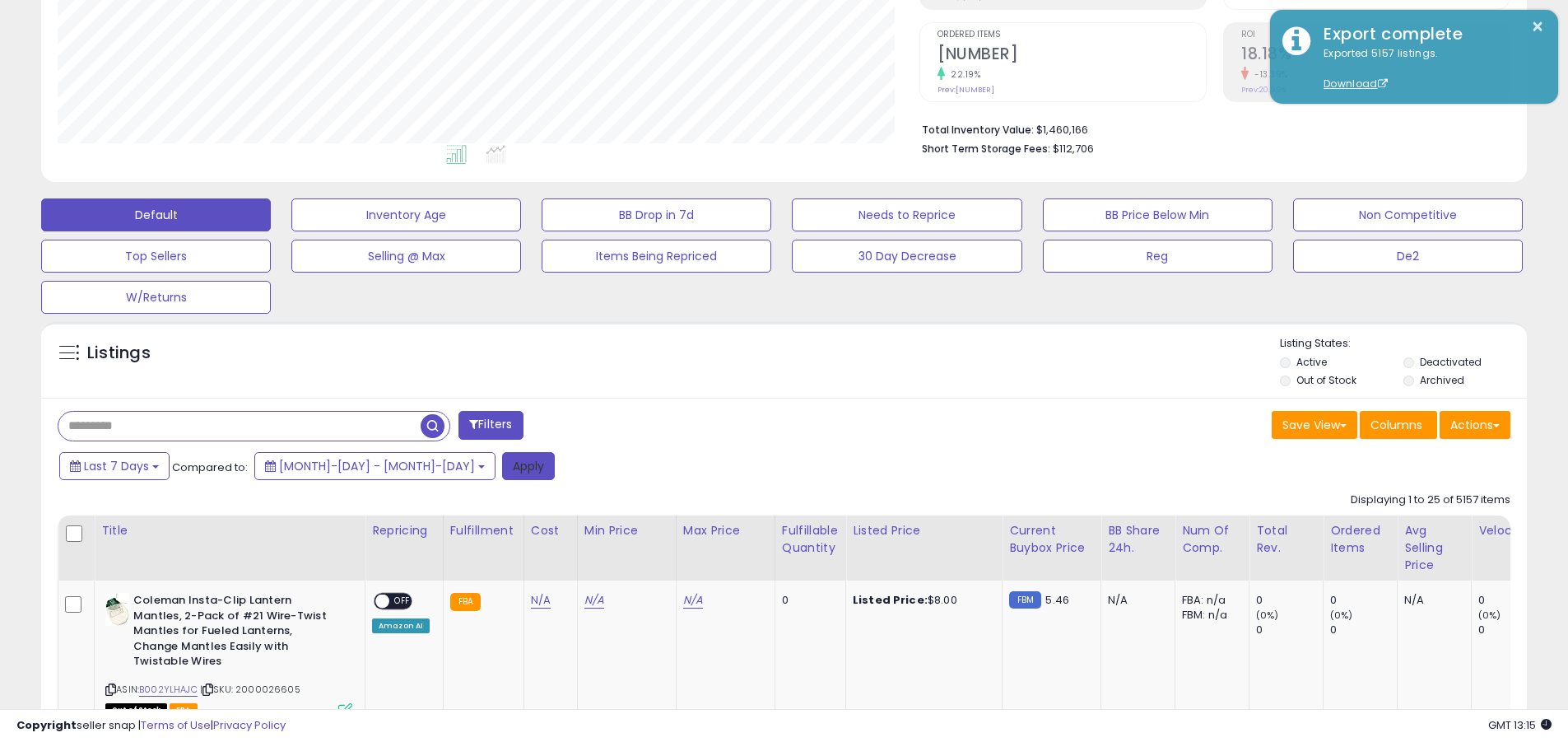 click on "Apply" at bounding box center [528, 466] 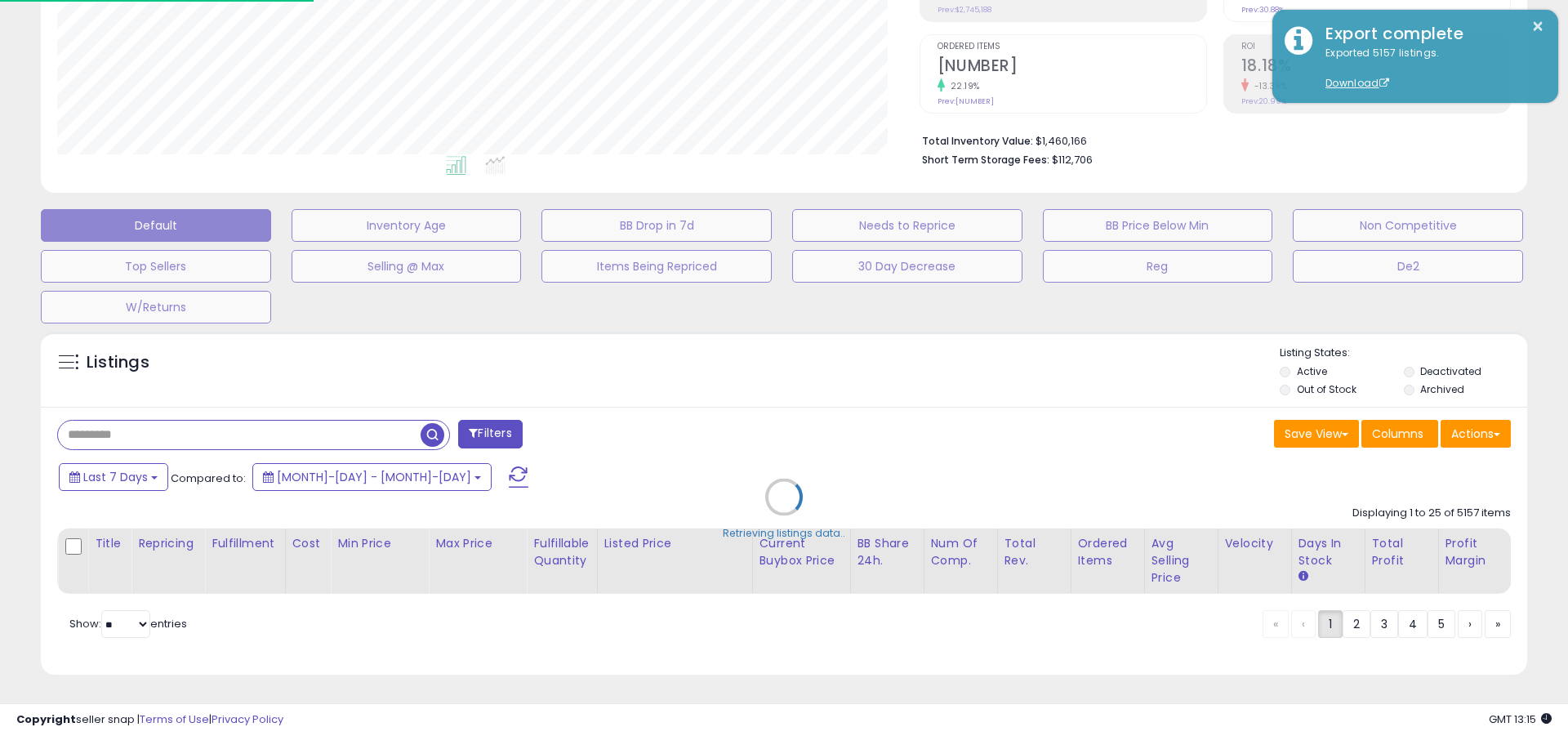 scroll, scrollTop: 816535, scrollLeft: 815804, axis: both 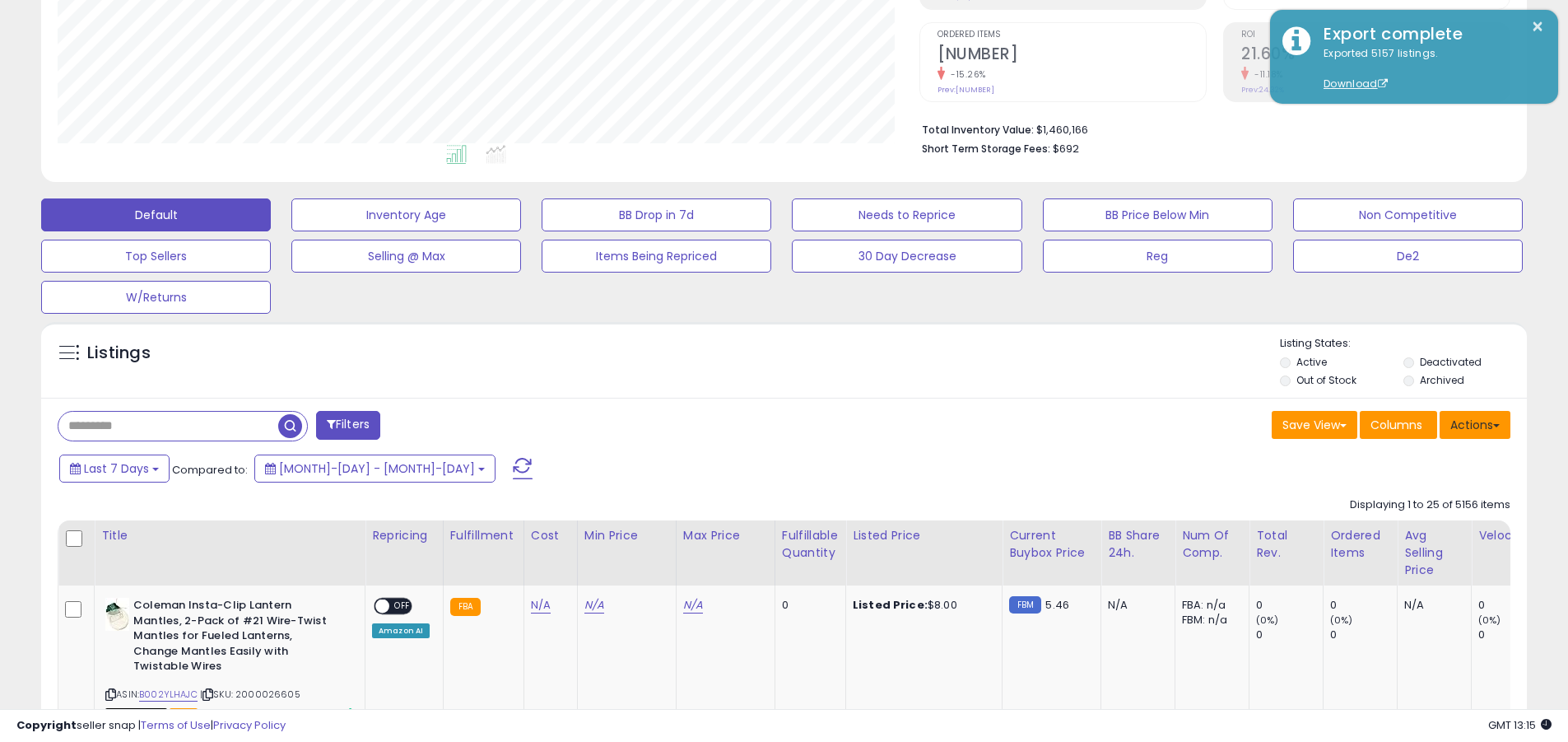click on "Actions" at bounding box center [1475, 425] 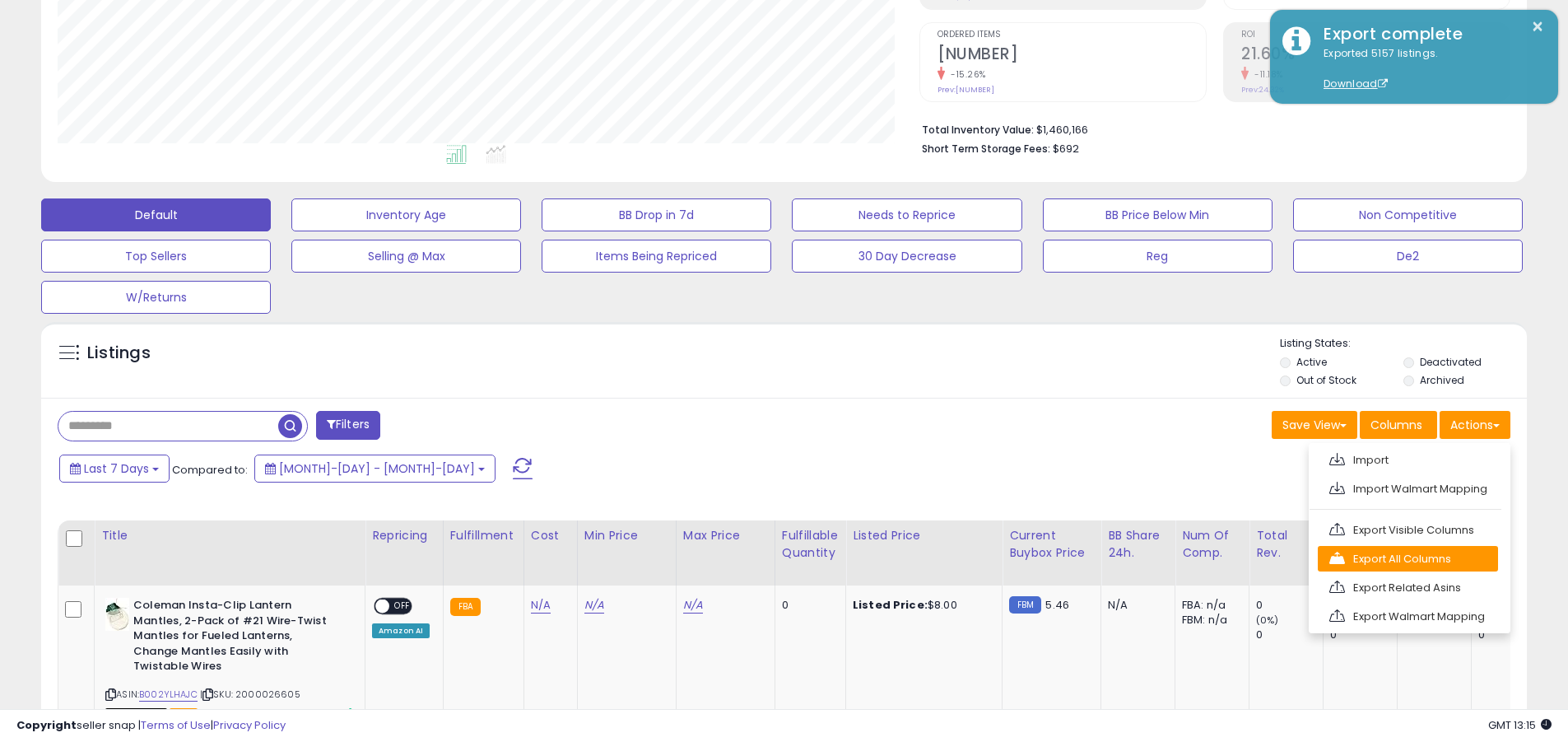 click on "Export All Columns" at bounding box center [1407, 460] 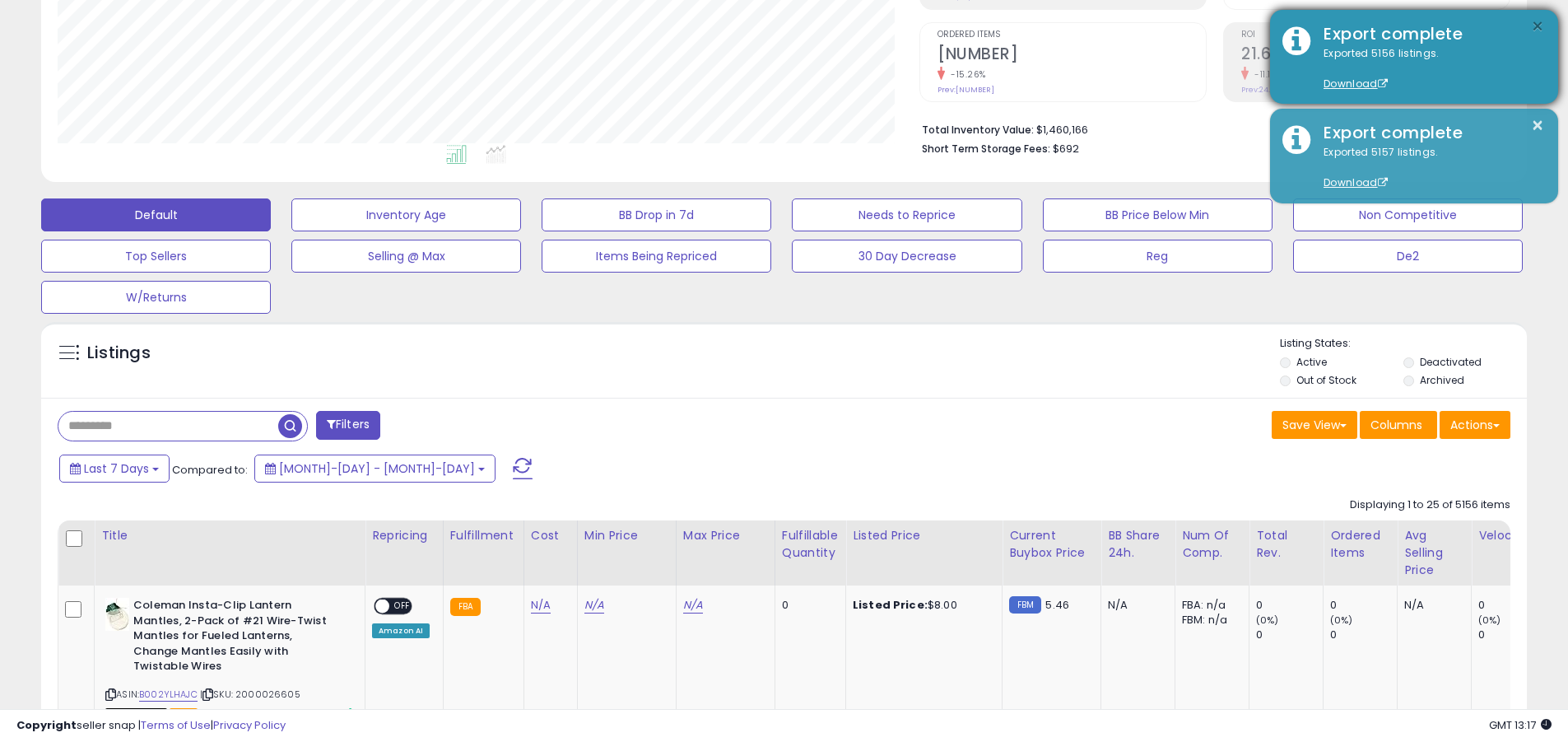 click on "×" at bounding box center (1538, 26) 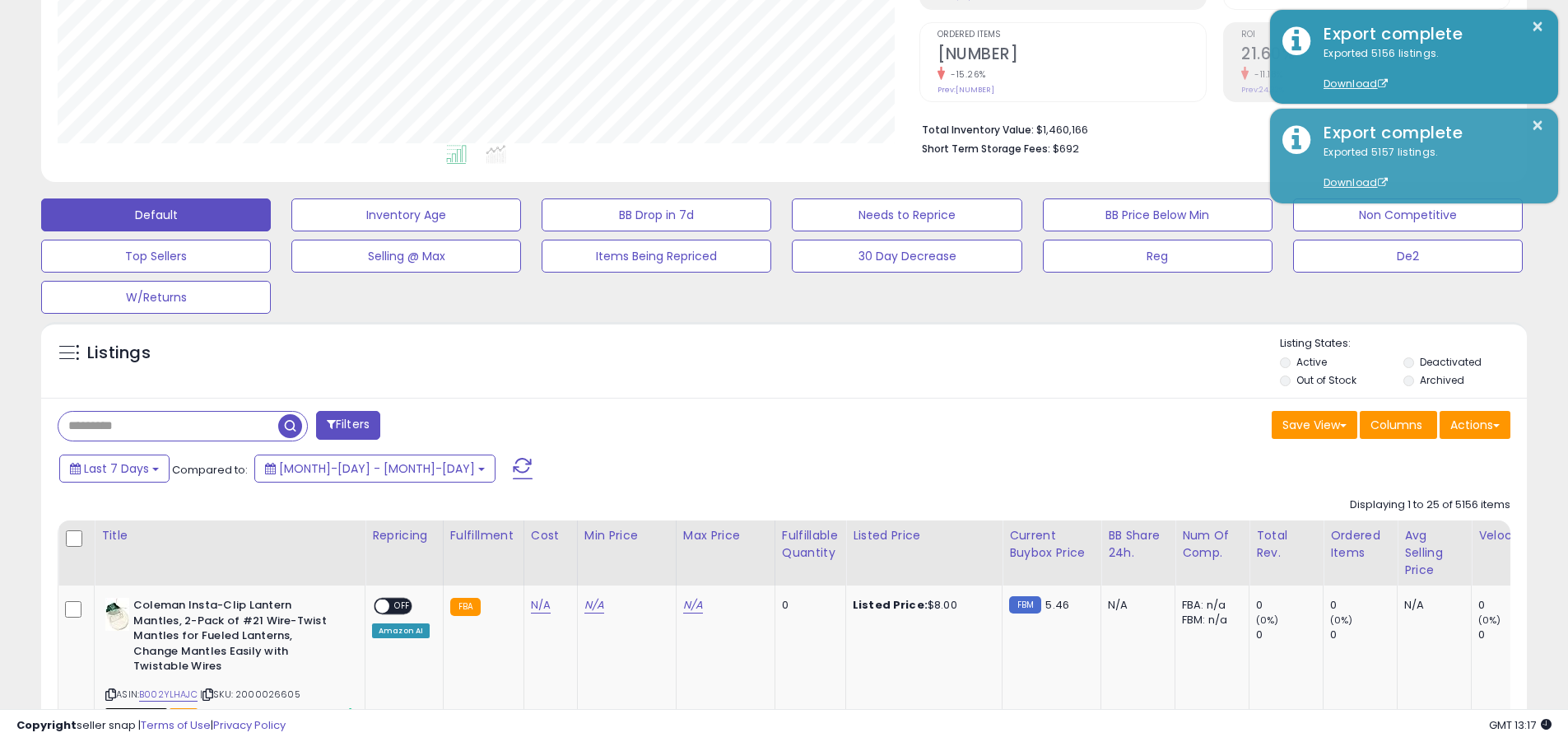 click at bounding box center [168, 426] 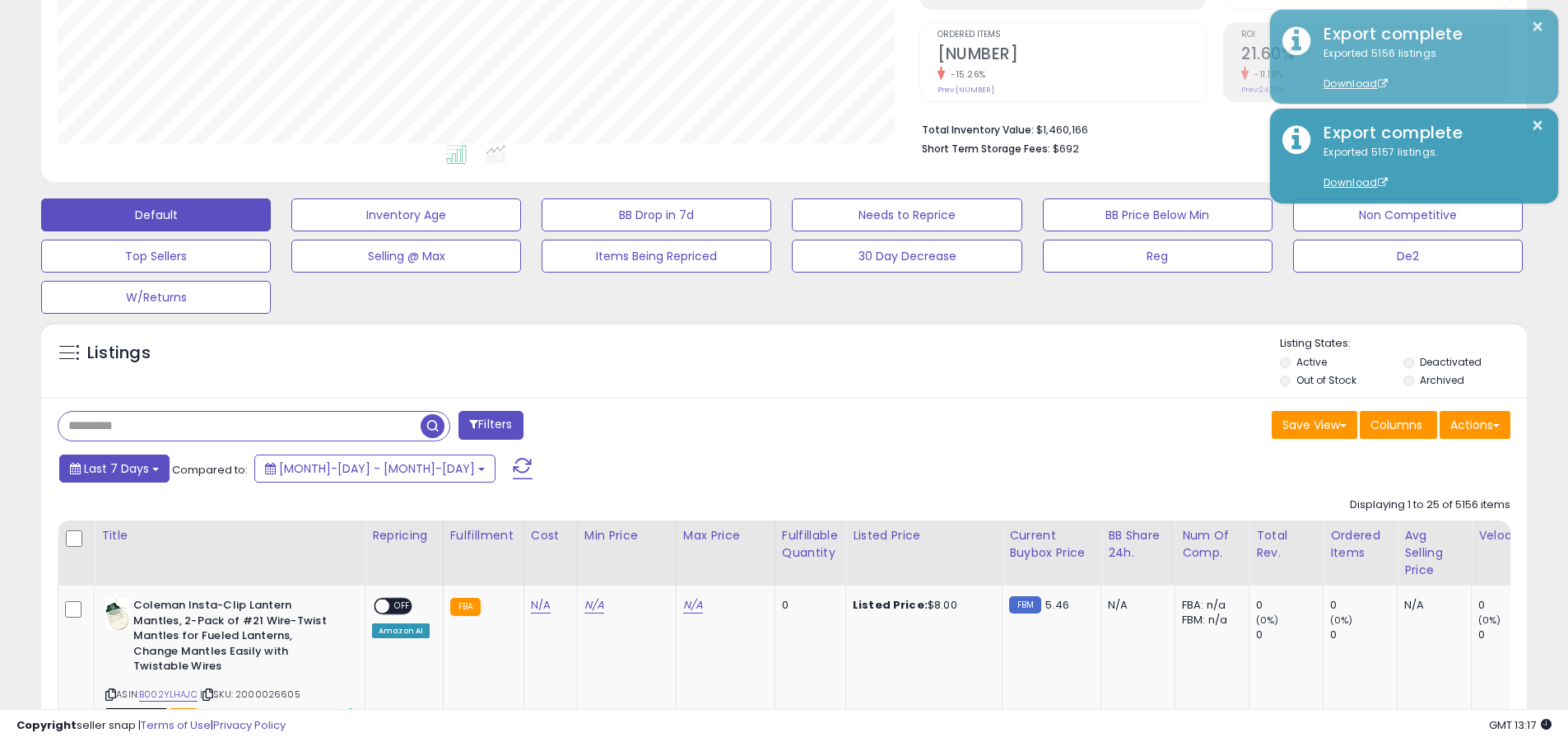 click on "Last 7 Days" at bounding box center [116, 469] 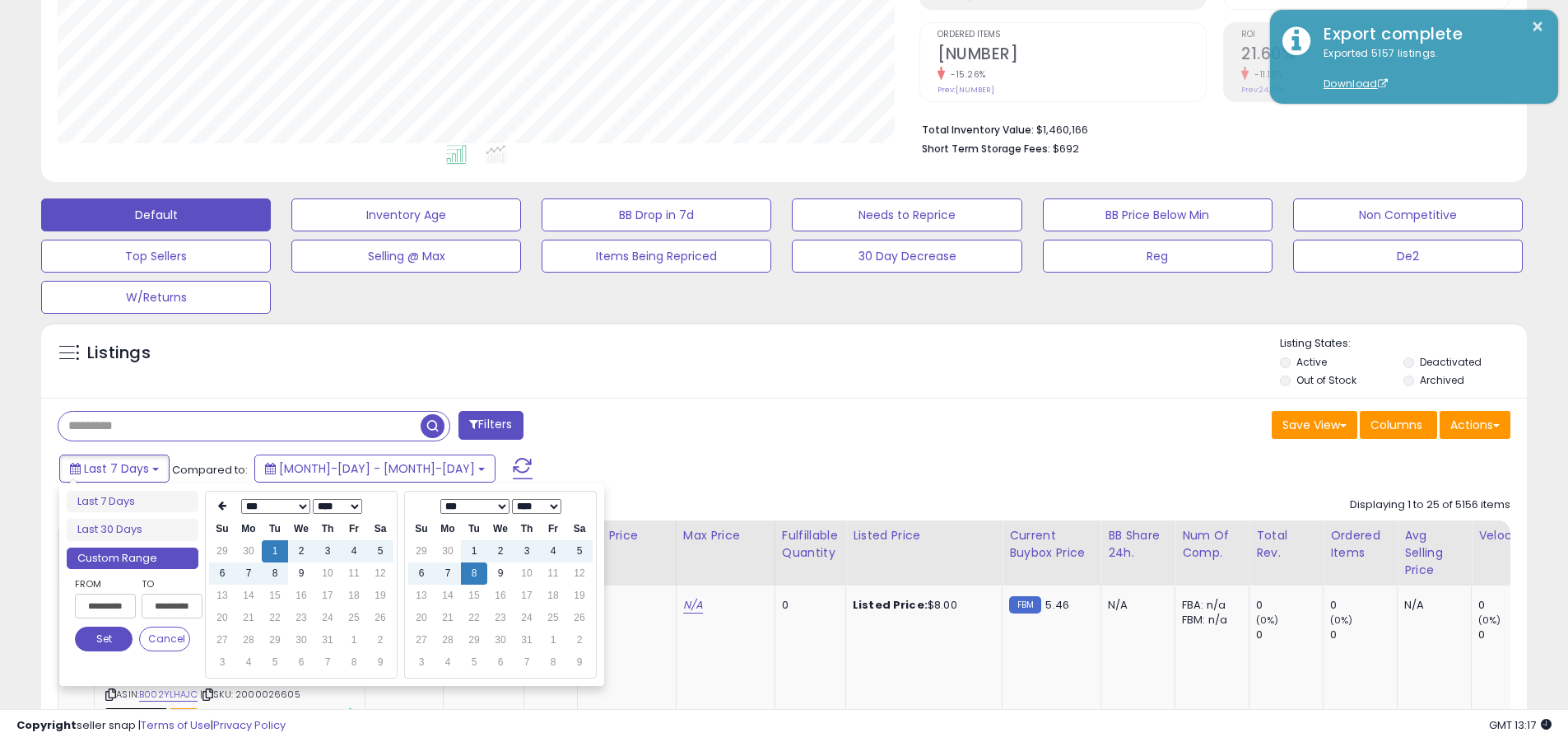 click on "**********" at bounding box center [105, 606] 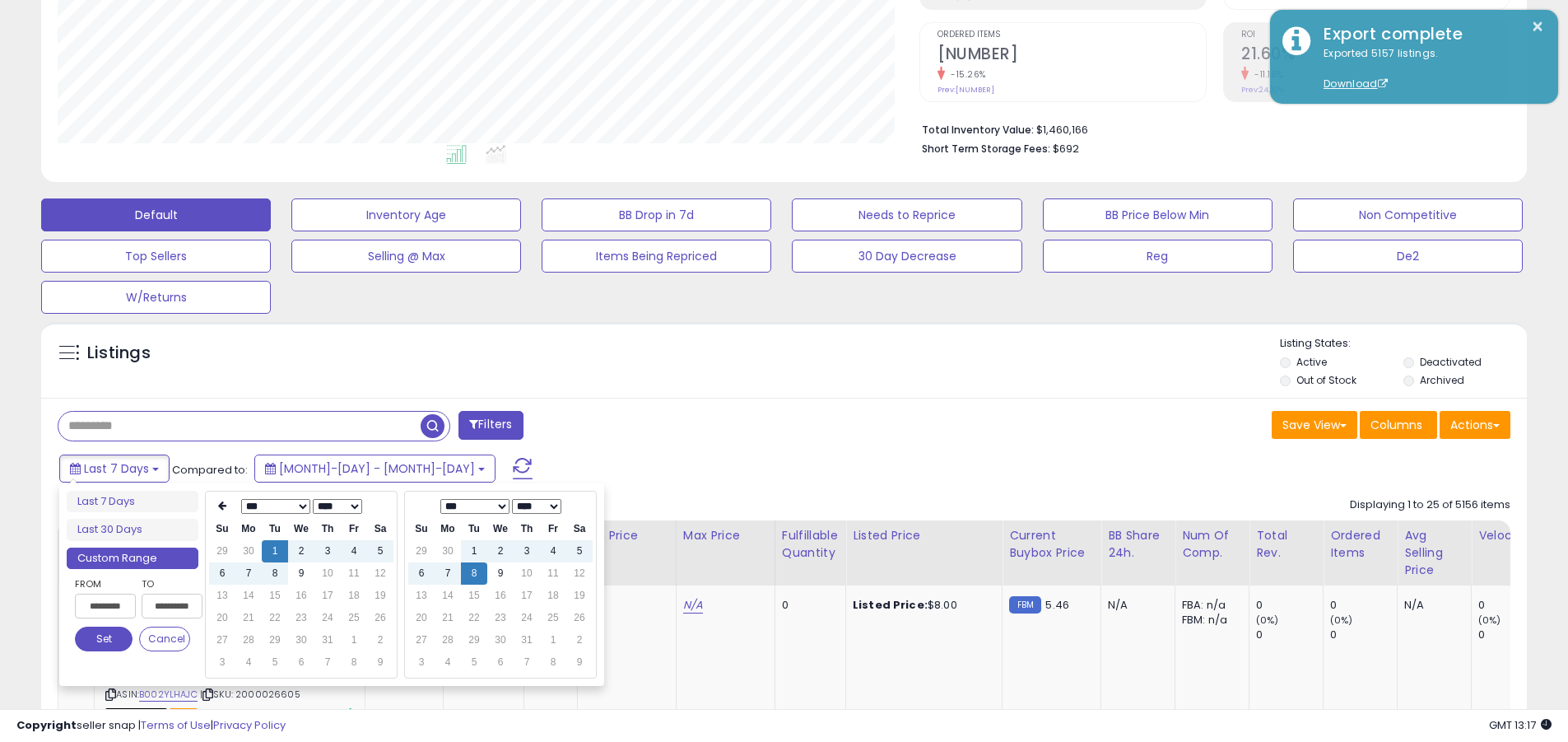 type on "**********" 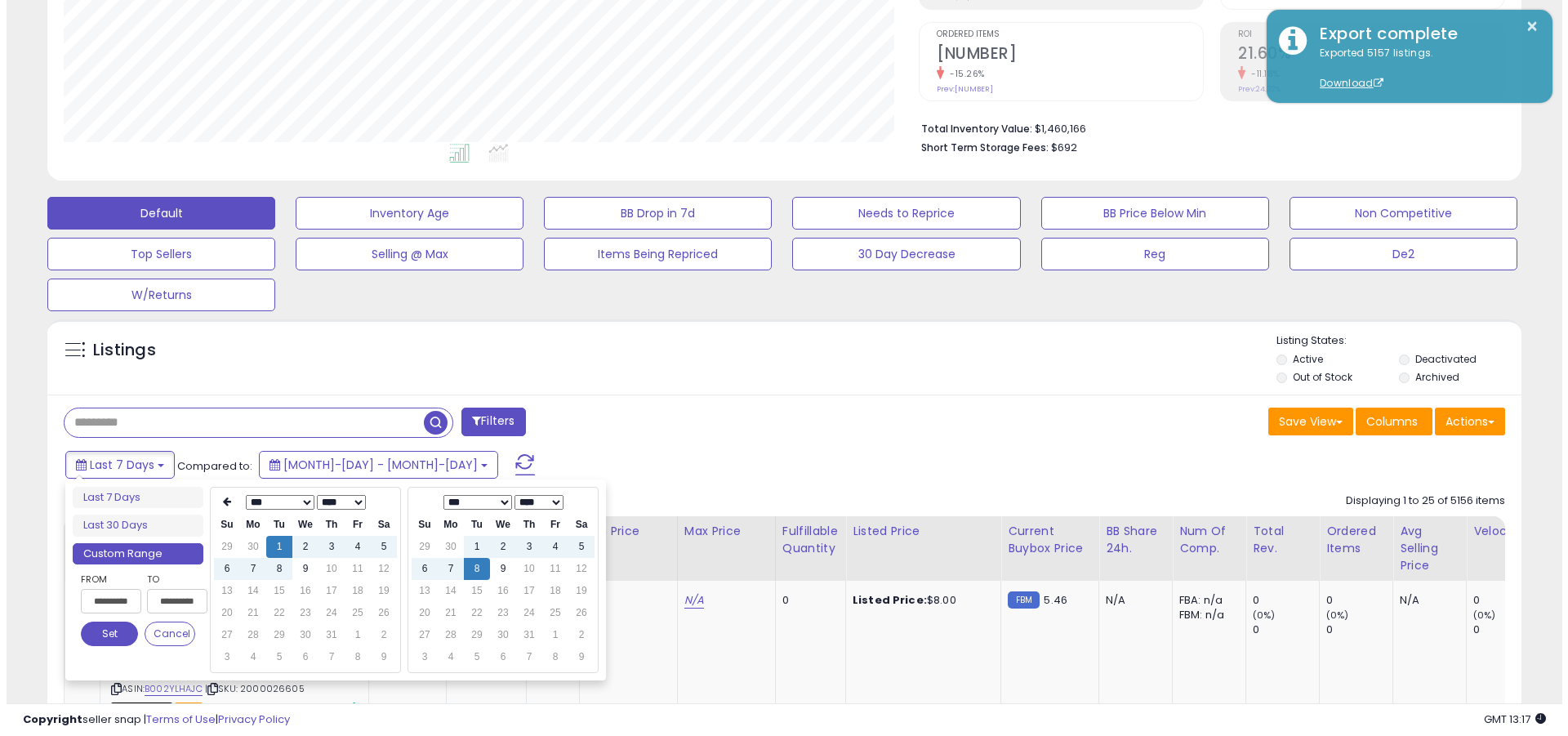 scroll, scrollTop: 0, scrollLeft: 2, axis: horizontal 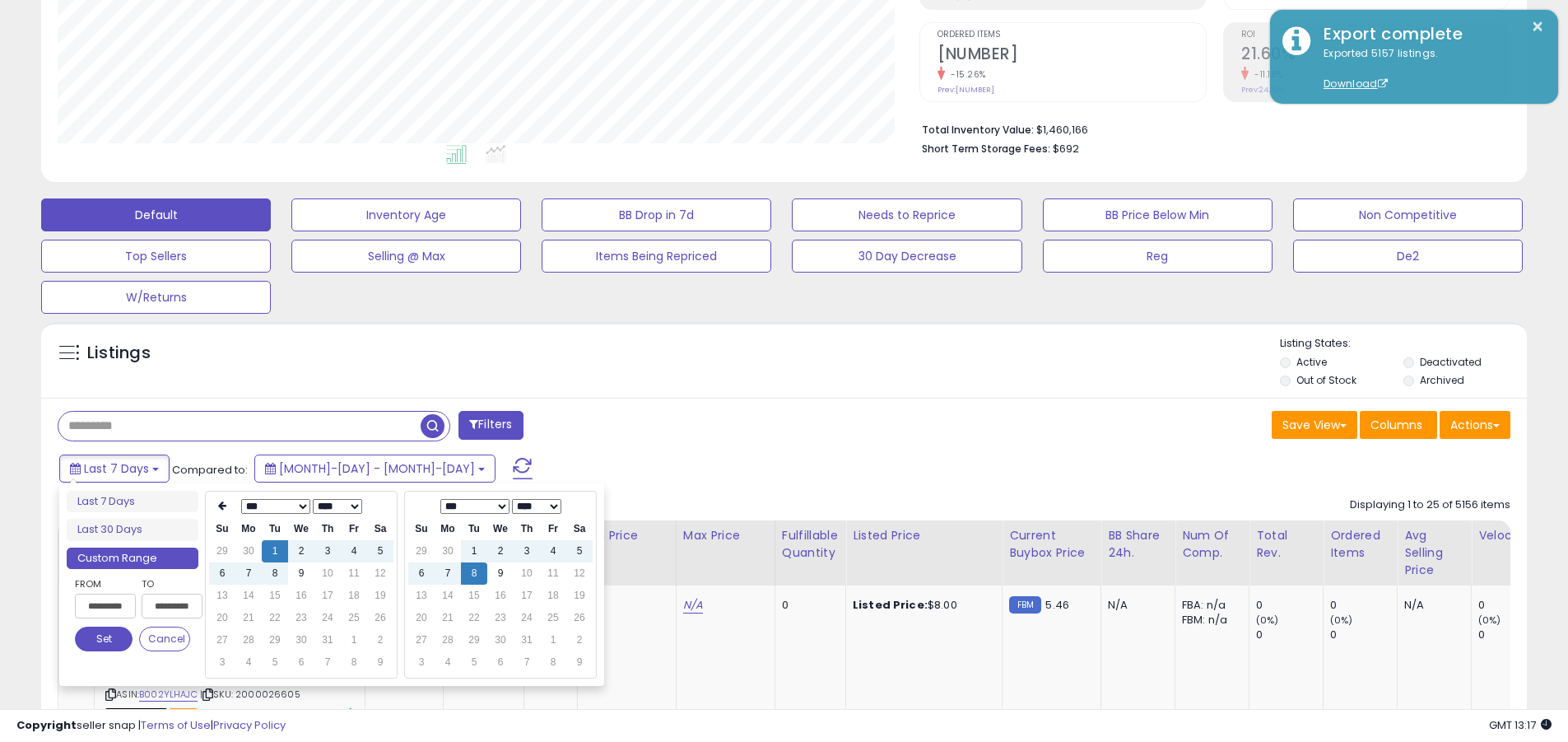 click on "Set" at bounding box center [104, 639] 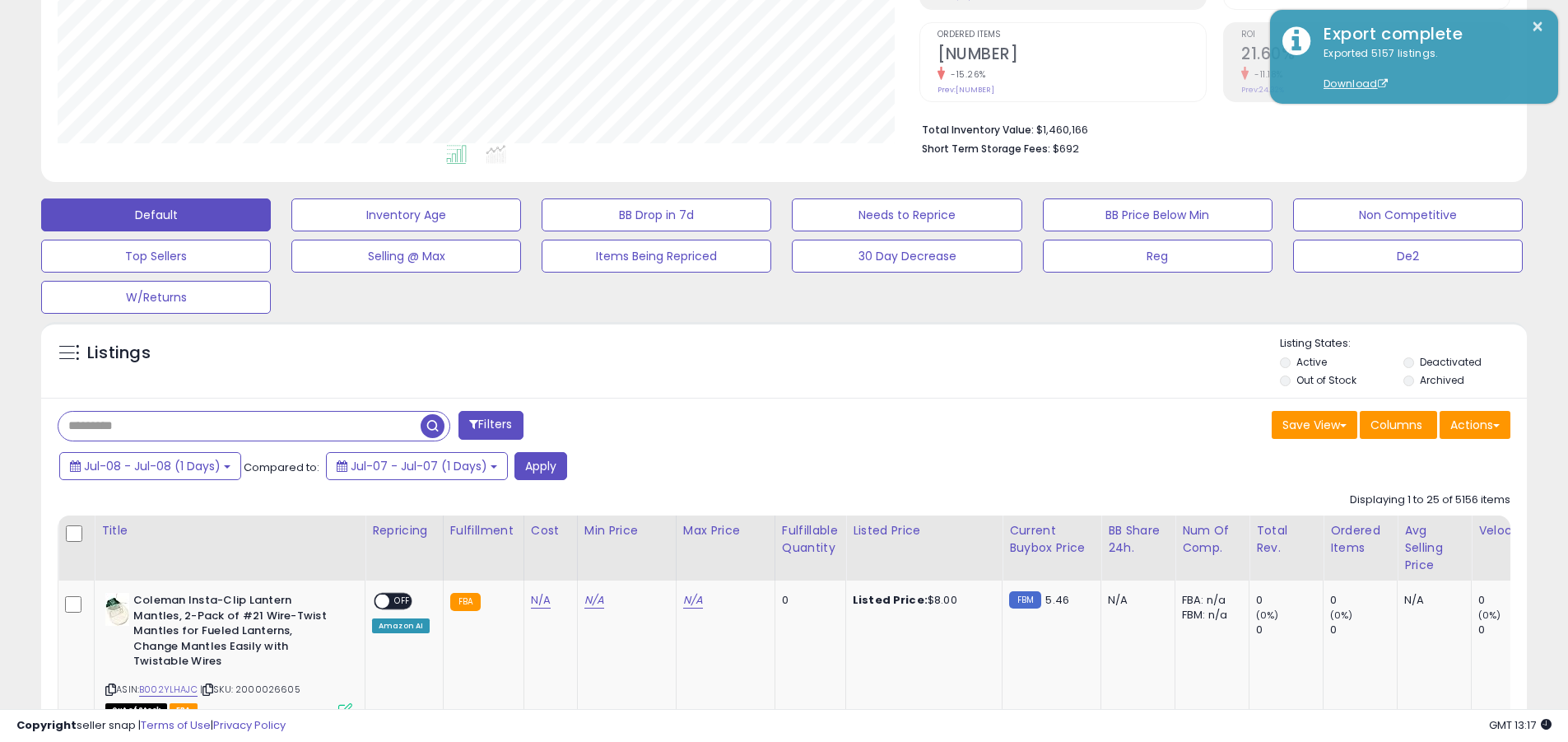 click at bounding box center [240, 426] 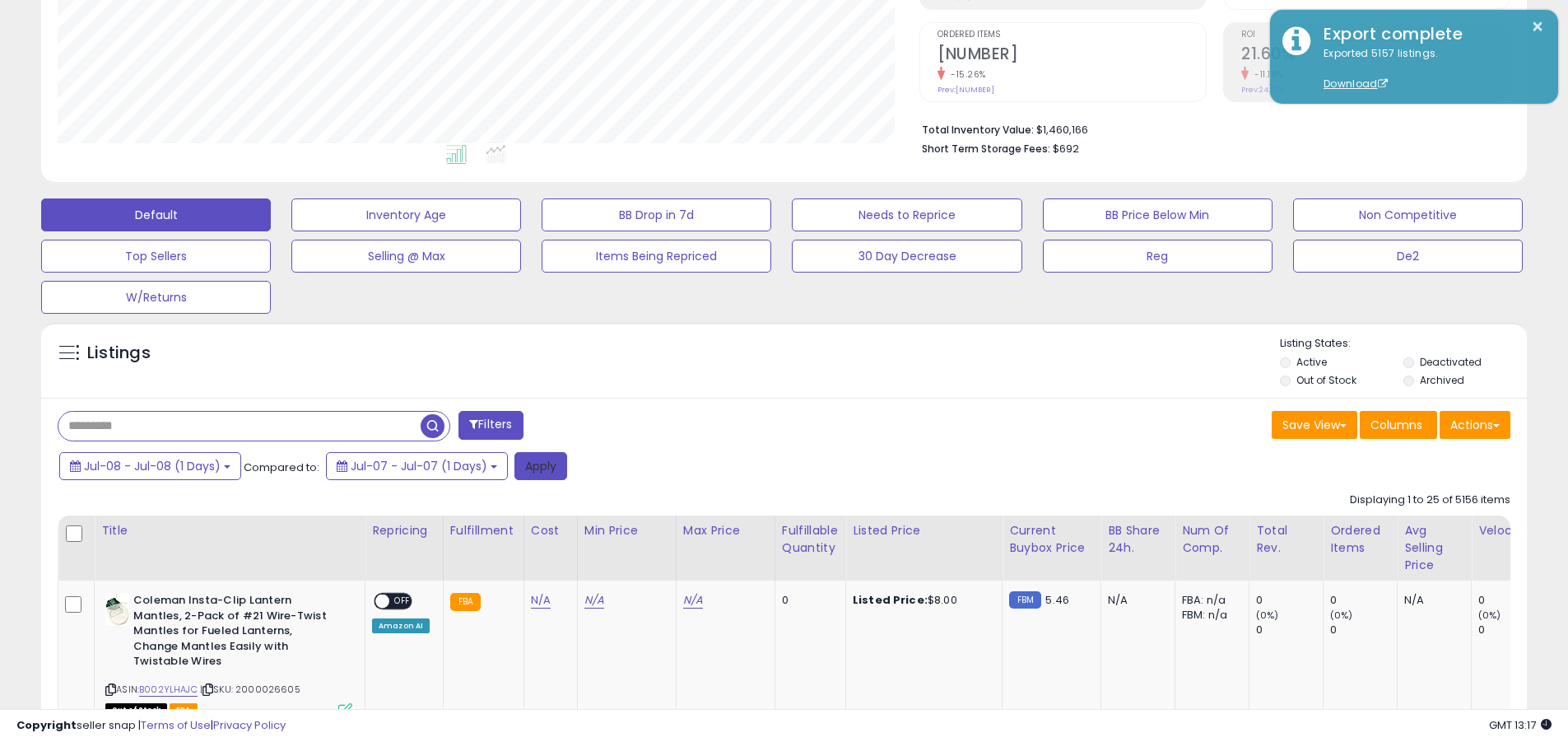 click on "Apply" at bounding box center [541, 466] 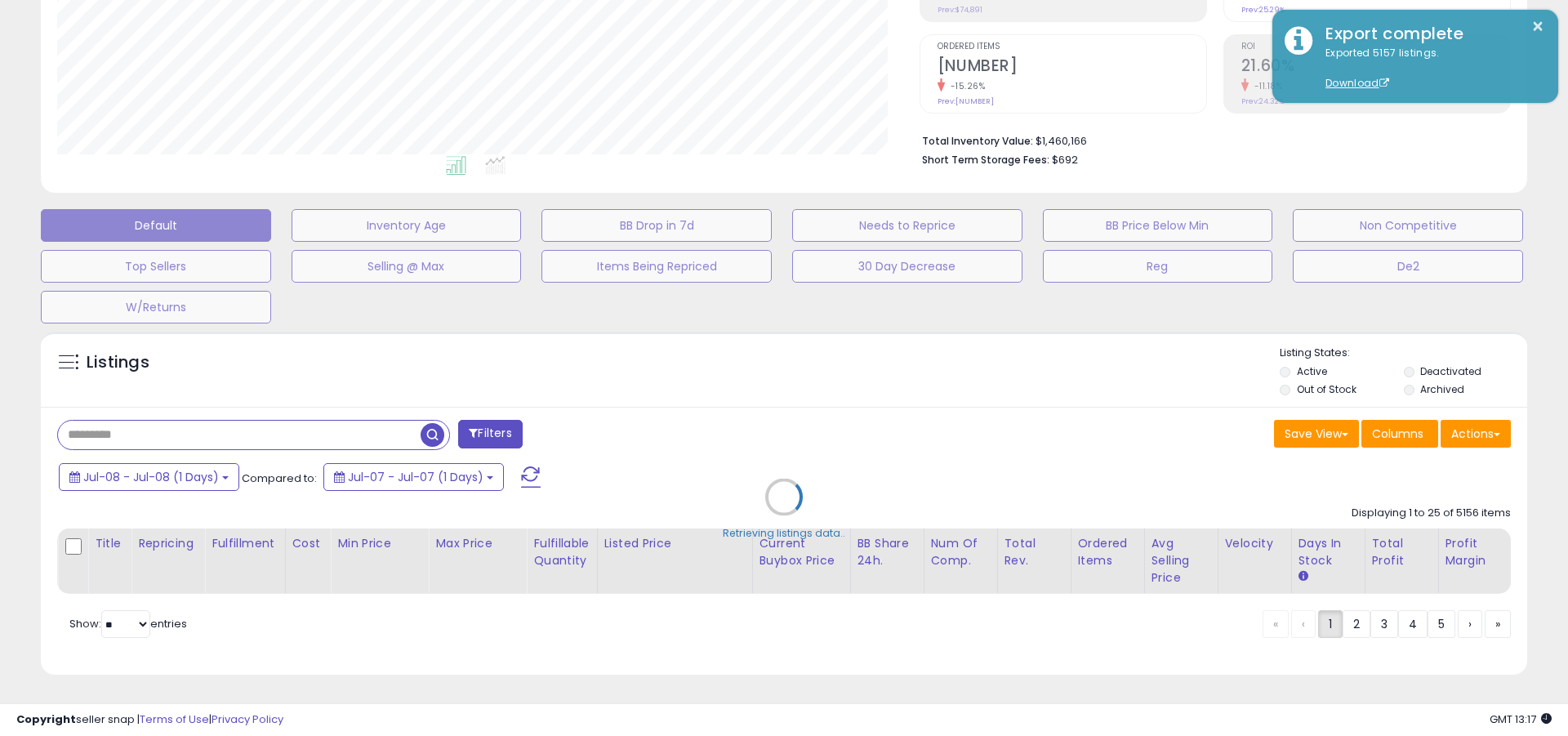scroll, scrollTop: 816535, scrollLeft: 815804, axis: both 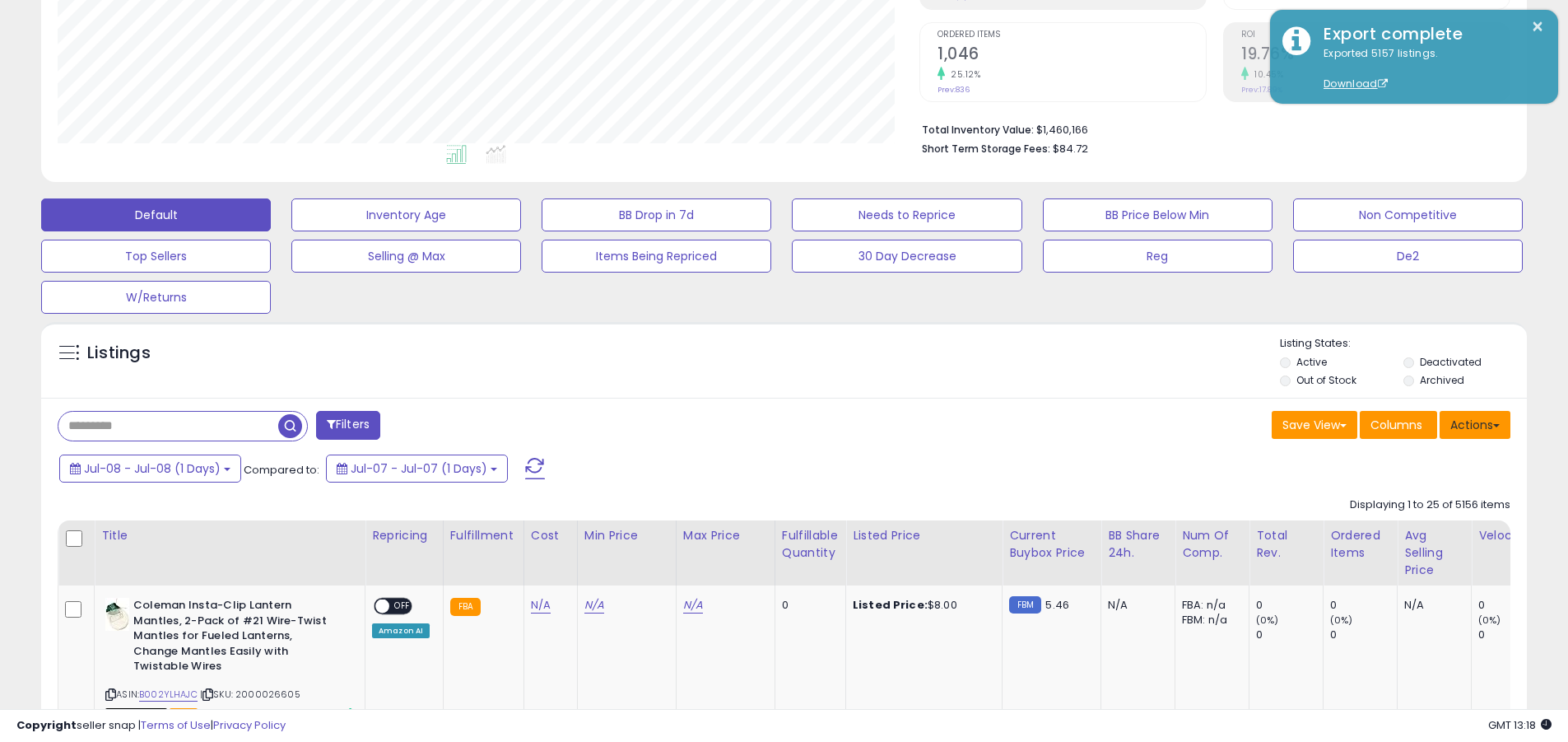 click on "Actions" at bounding box center (1475, 425) 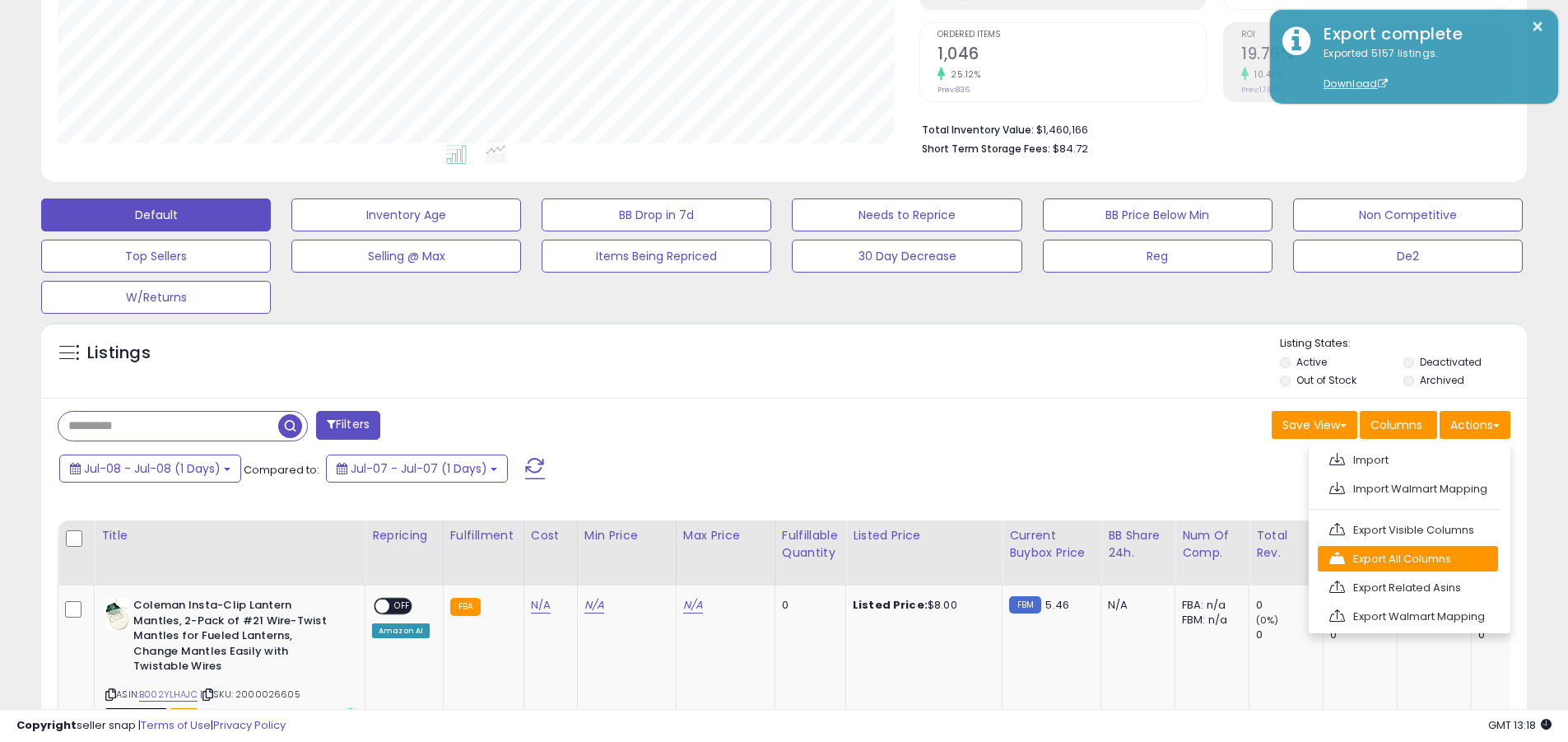 click on "Export All Columns" at bounding box center [1407, 460] 